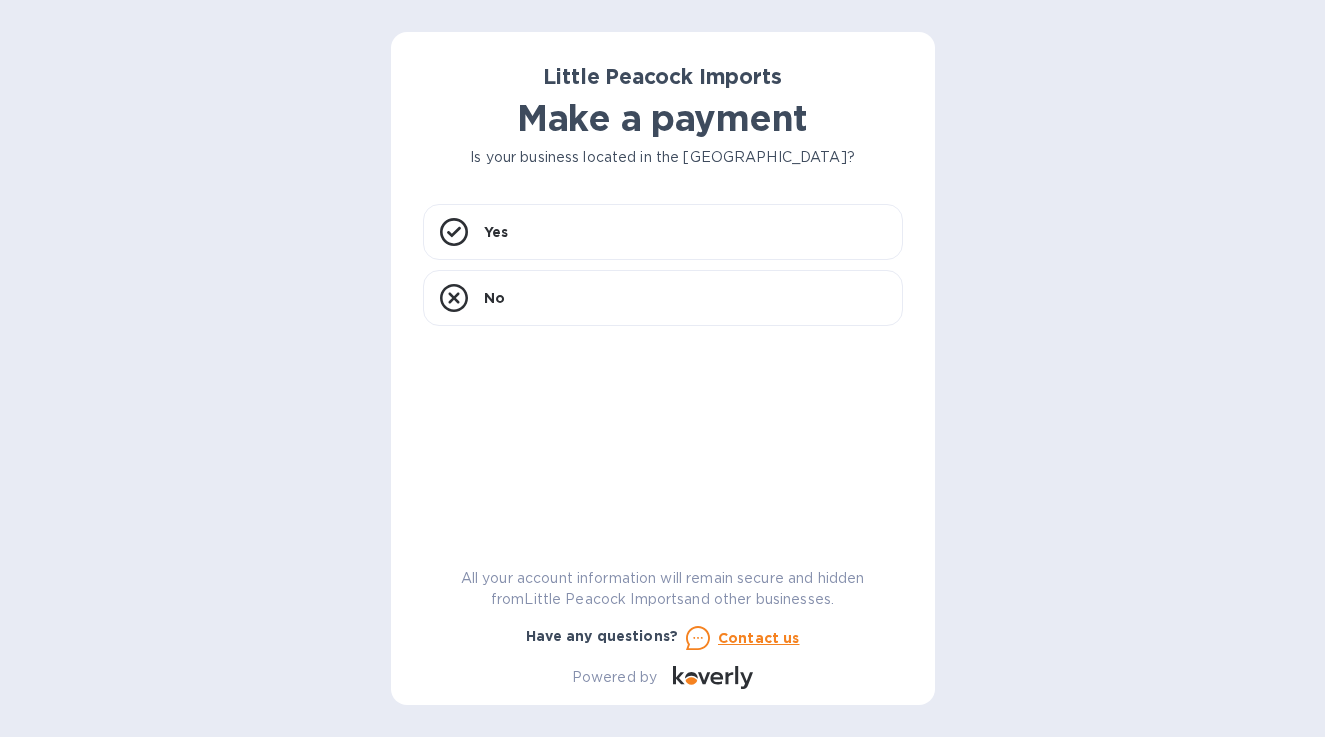 scroll, scrollTop: 0, scrollLeft: 0, axis: both 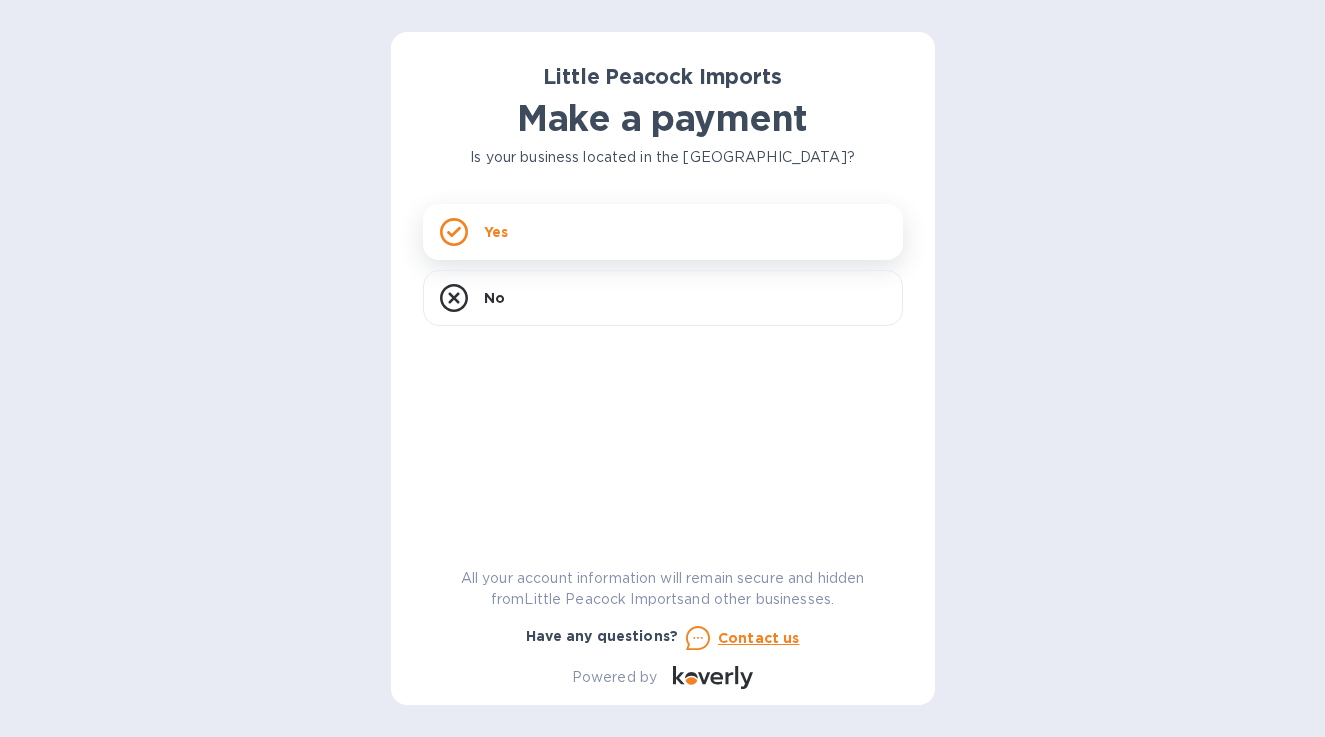 click on "Yes" at bounding box center (663, 232) 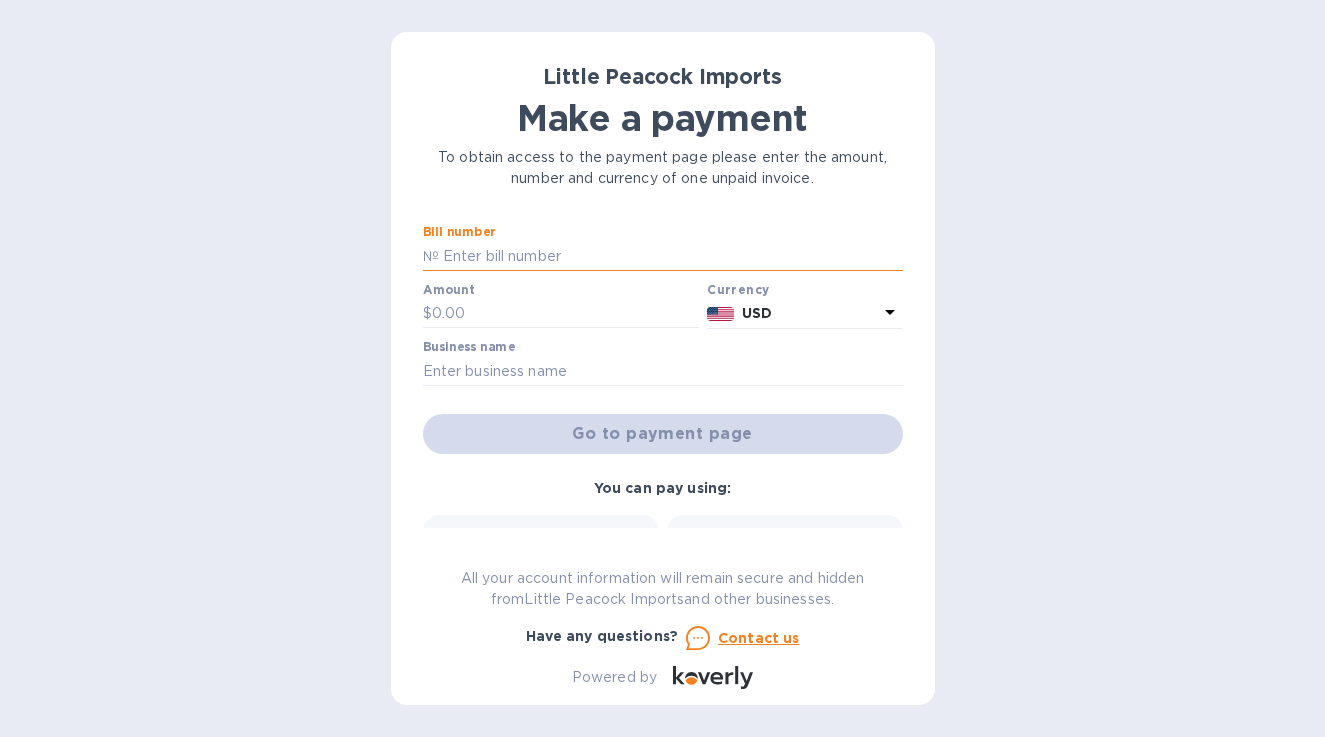 click at bounding box center (671, 256) 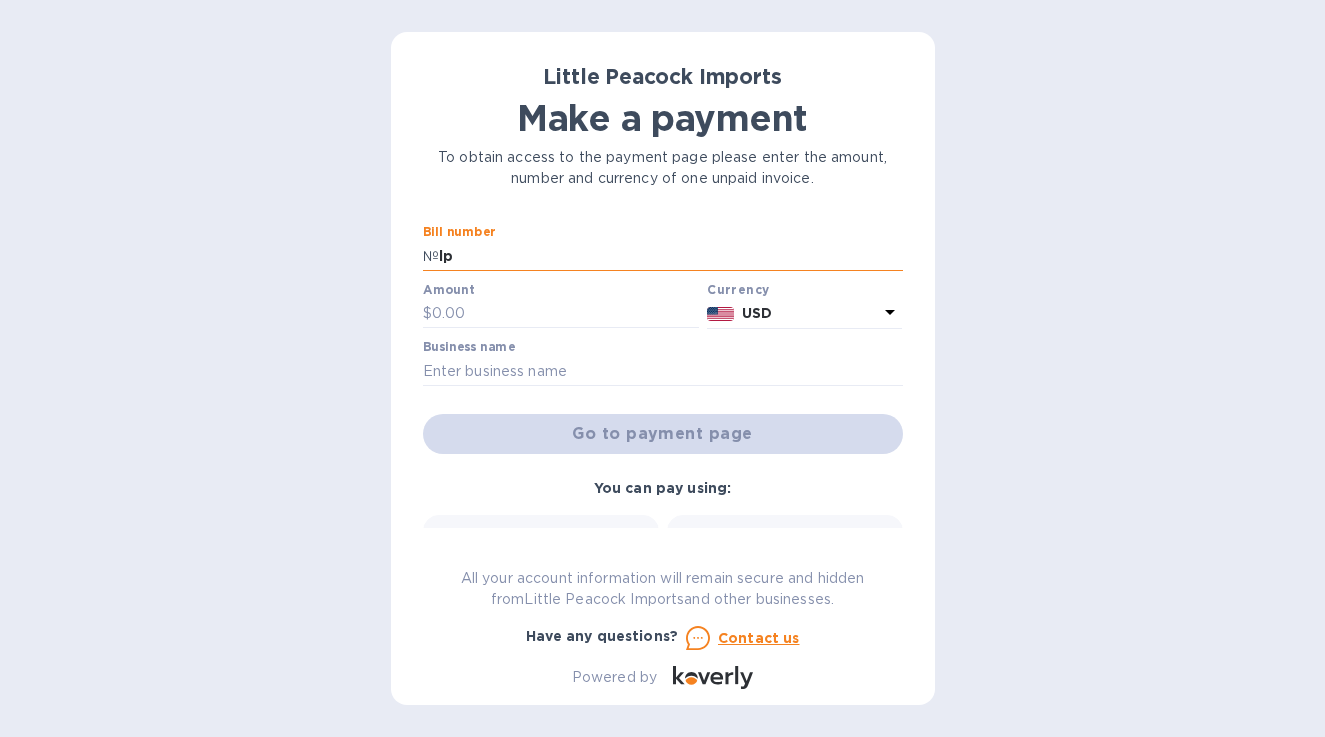 type on "l" 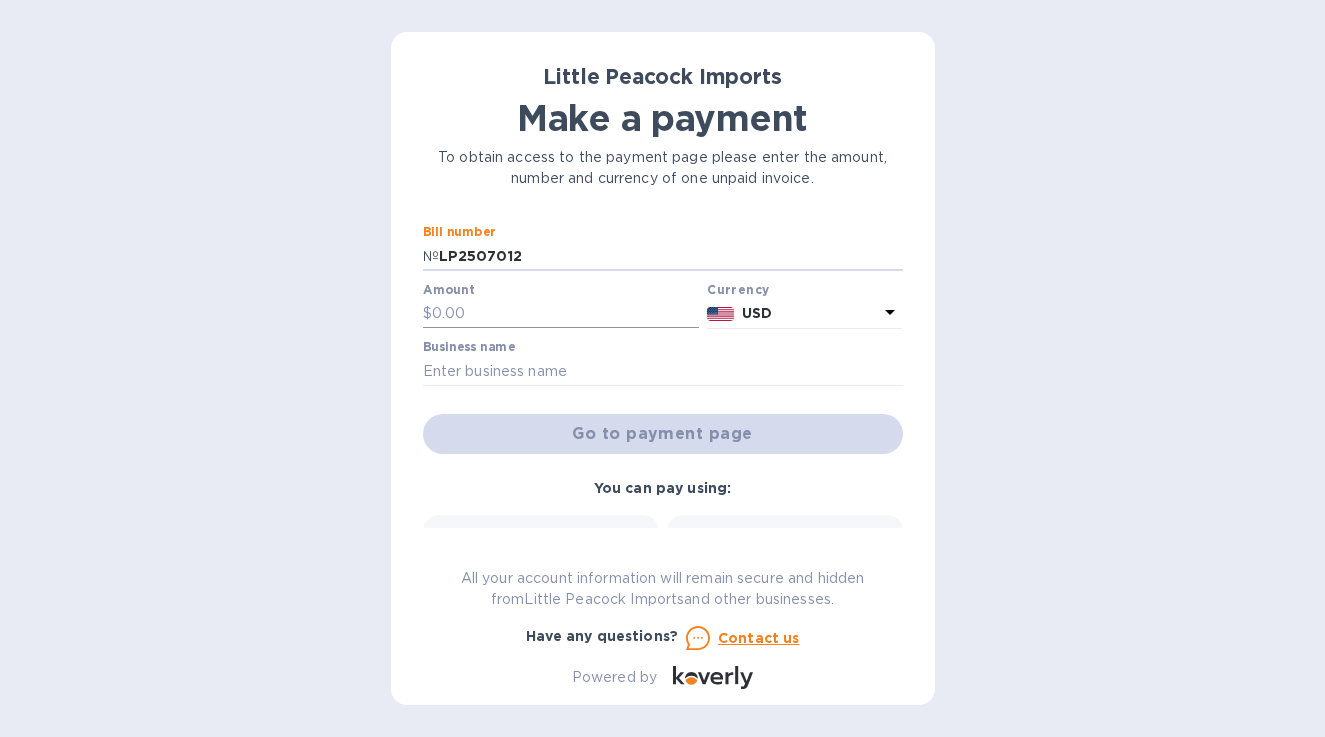 type on "LP2507012" 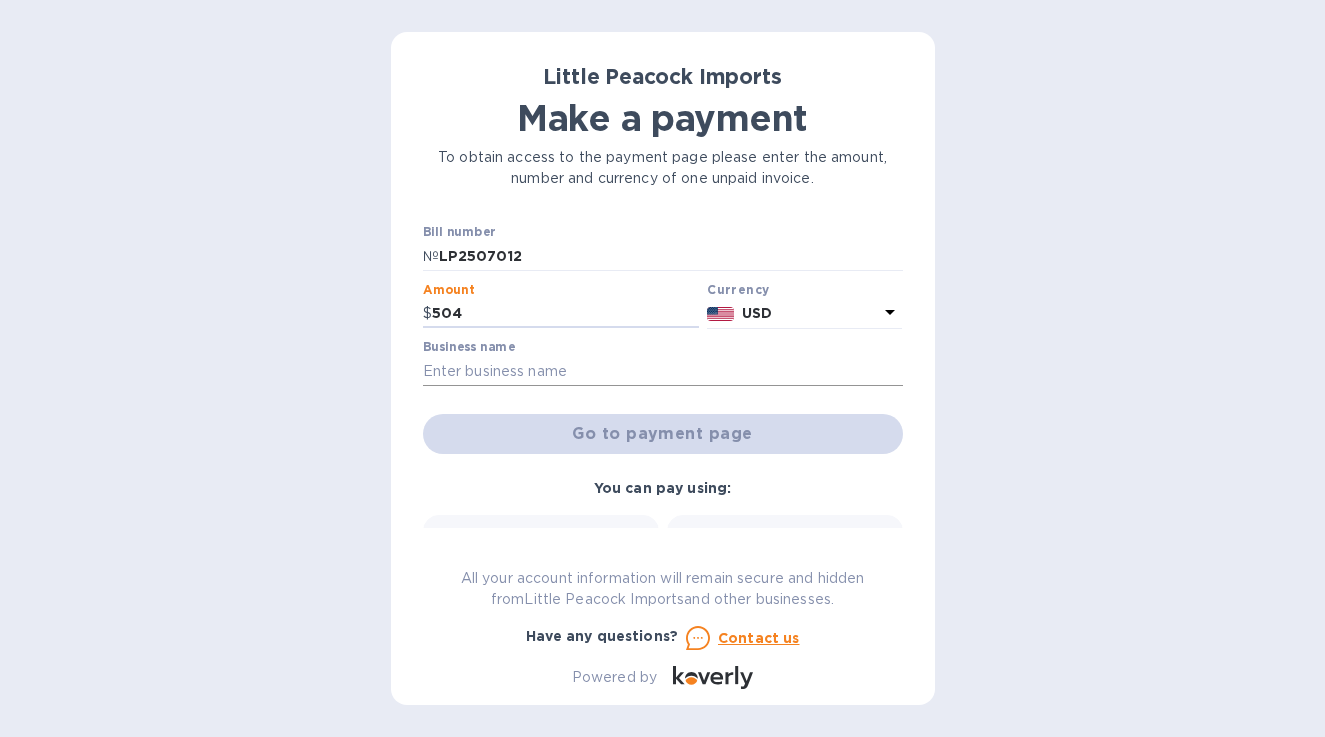 type on "504" 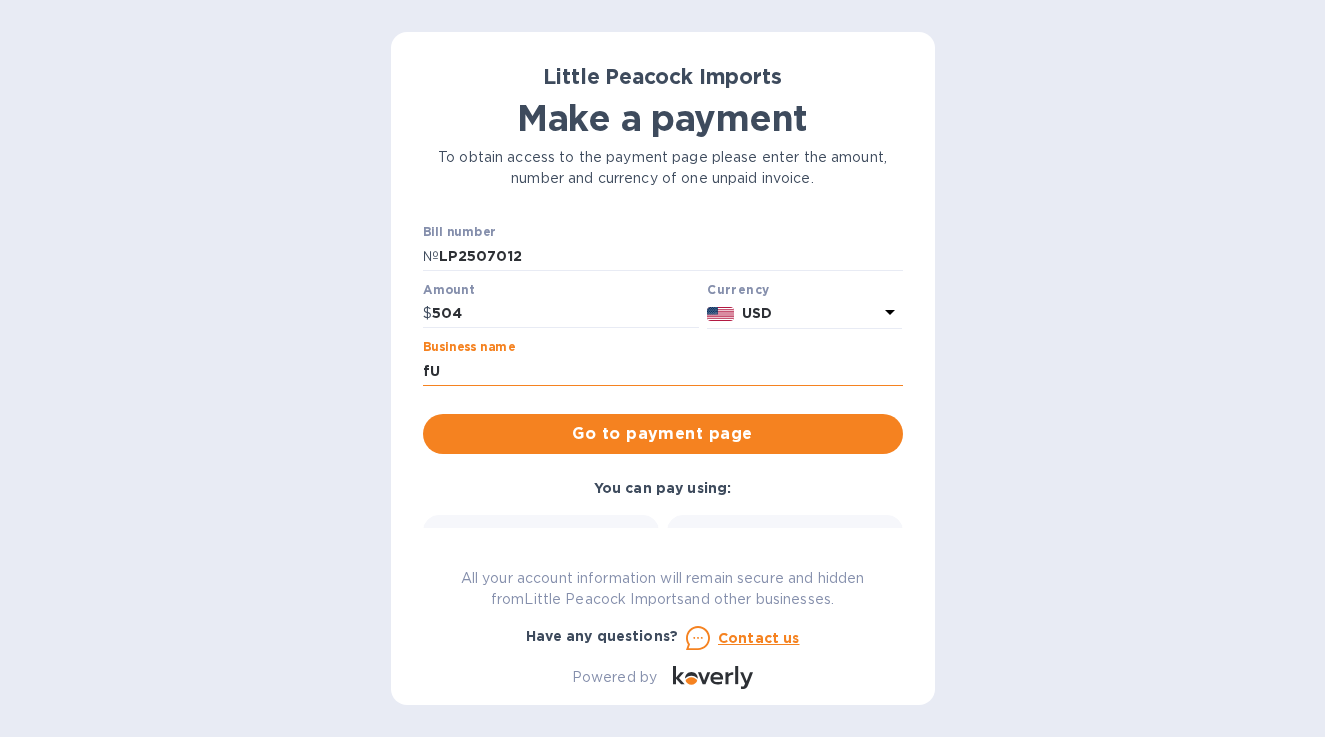 type on "f" 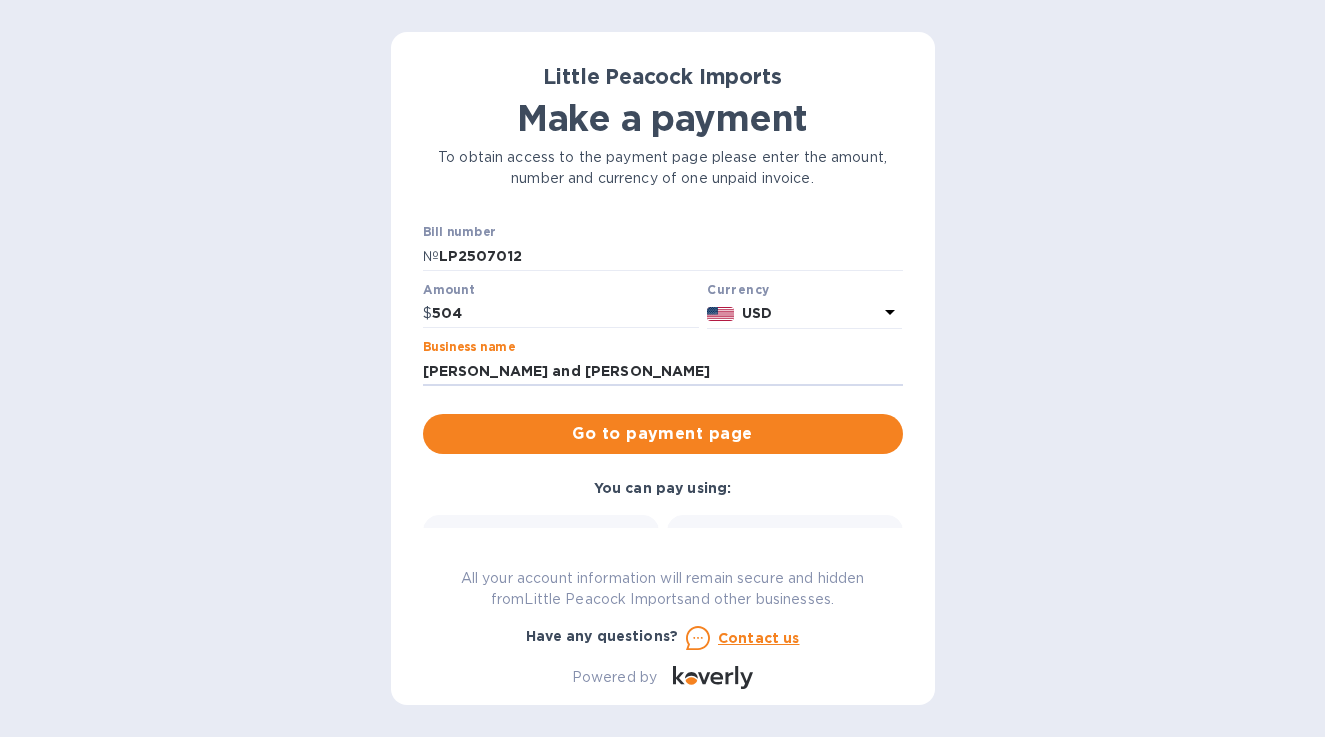type on "[PERSON_NAME] and [PERSON_NAME]" 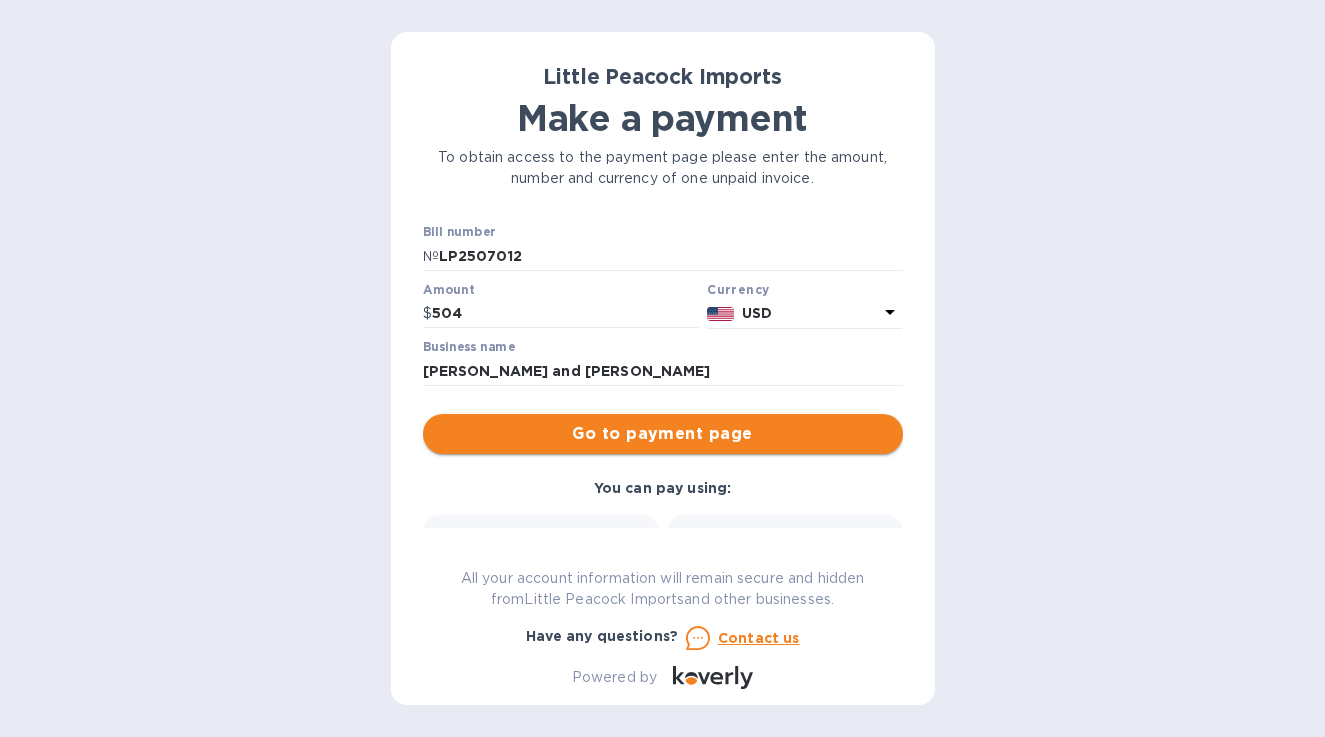 click on "Go to payment page" at bounding box center [663, 434] 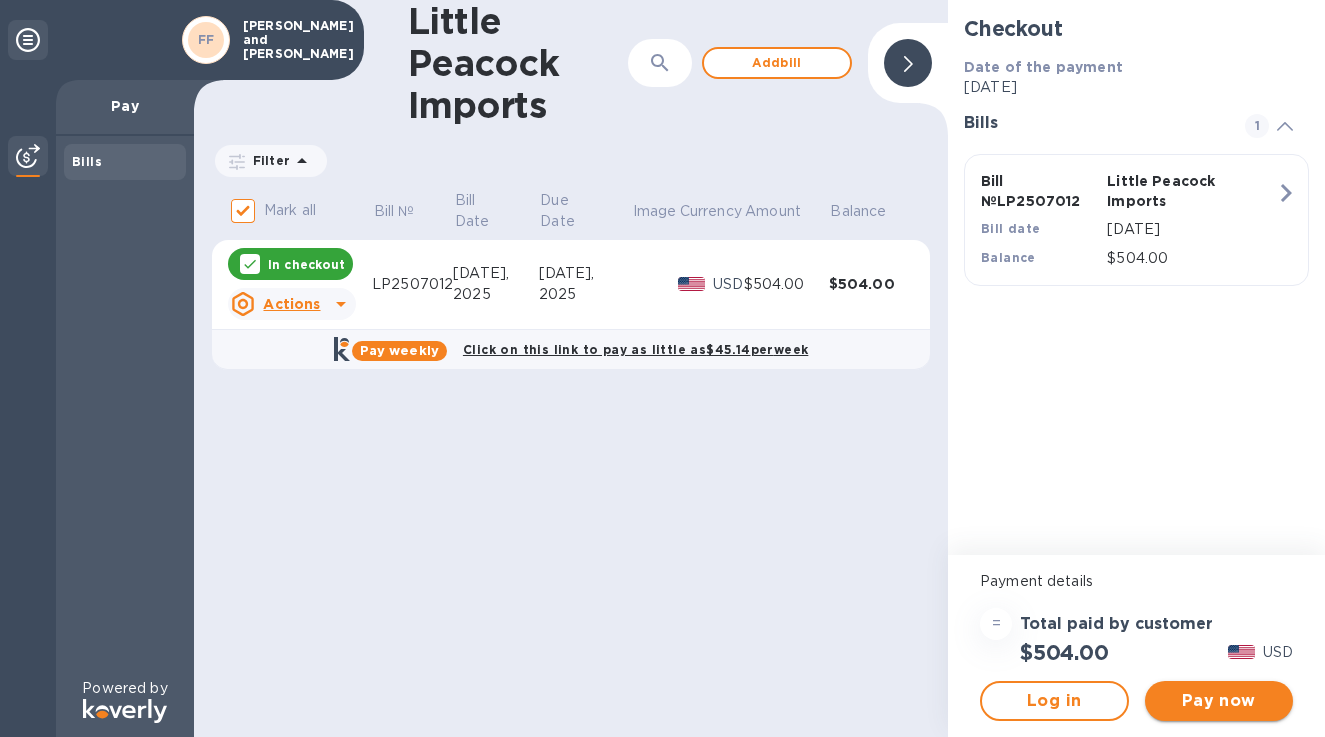 click on "Pay now" at bounding box center [1219, 701] 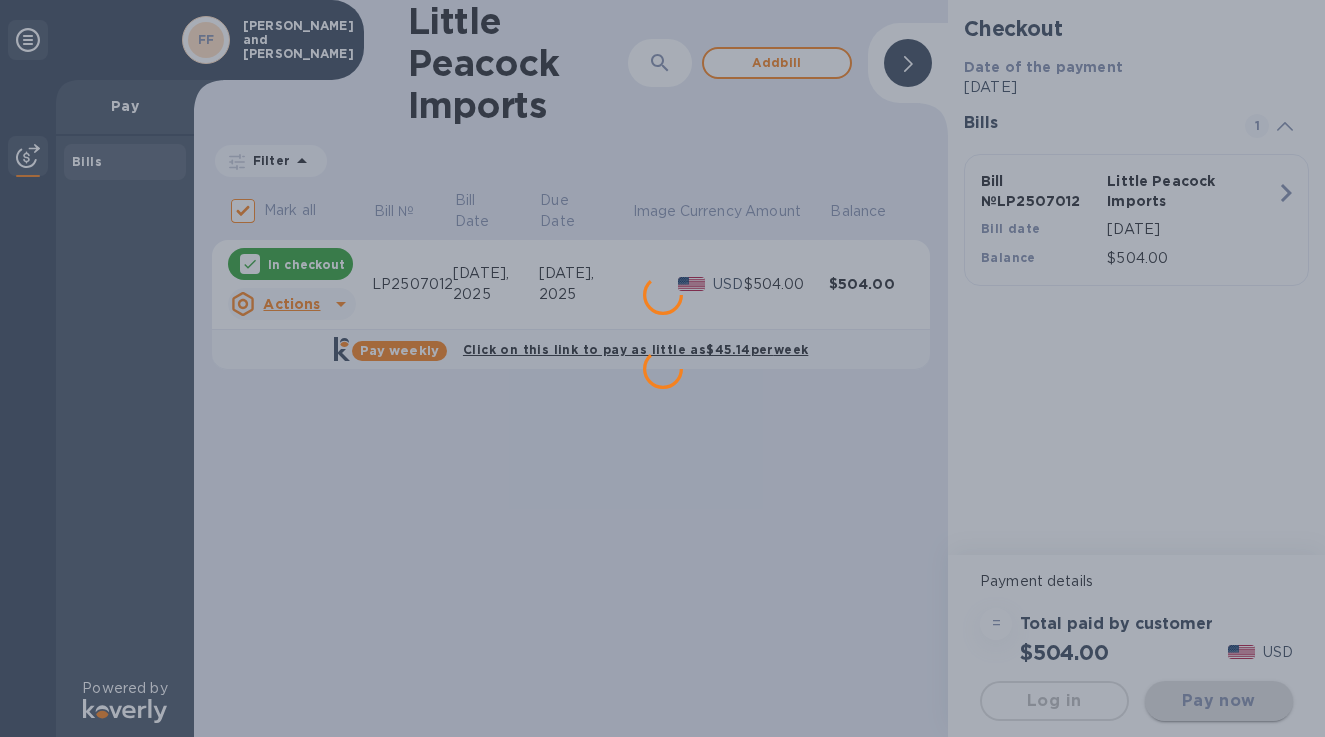 scroll, scrollTop: 0, scrollLeft: 0, axis: both 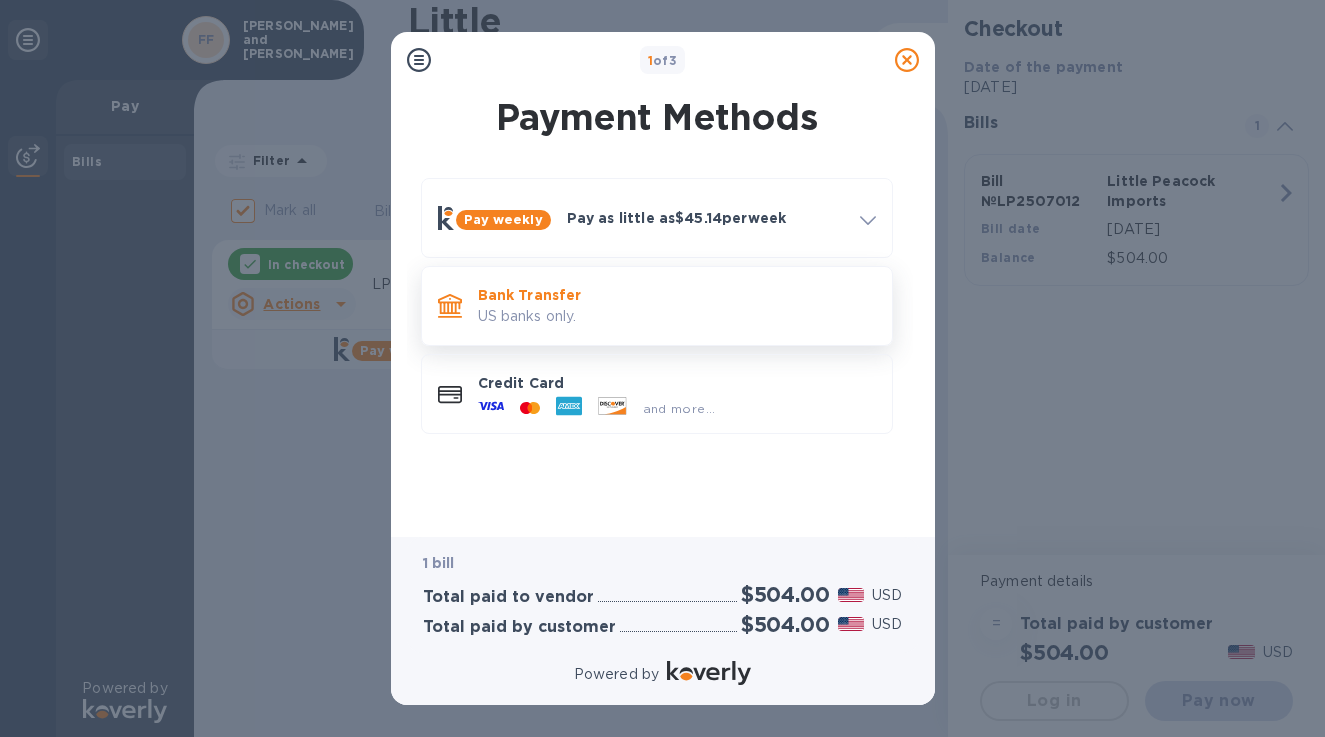 click on "Bank Transfer US banks only." at bounding box center [677, 305] 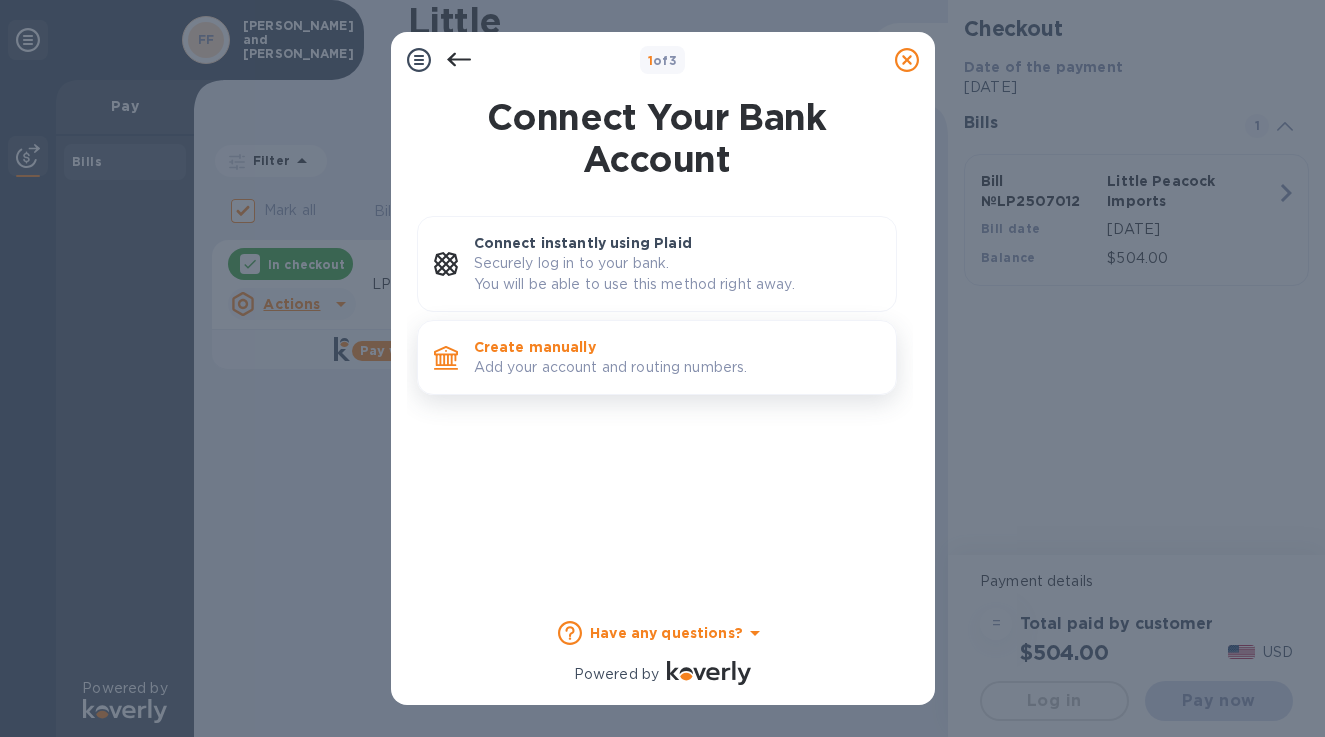 click on "Add your account and routing numbers." at bounding box center [677, 367] 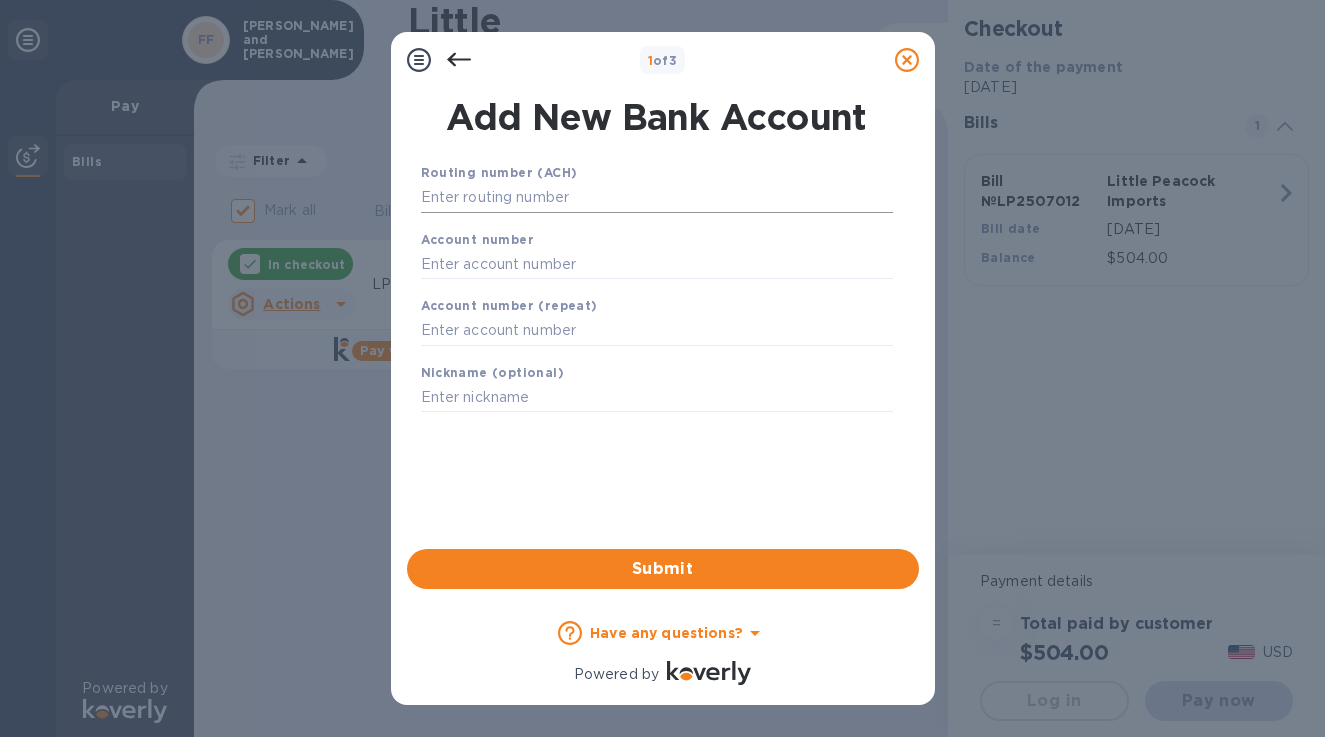 click at bounding box center (657, 198) 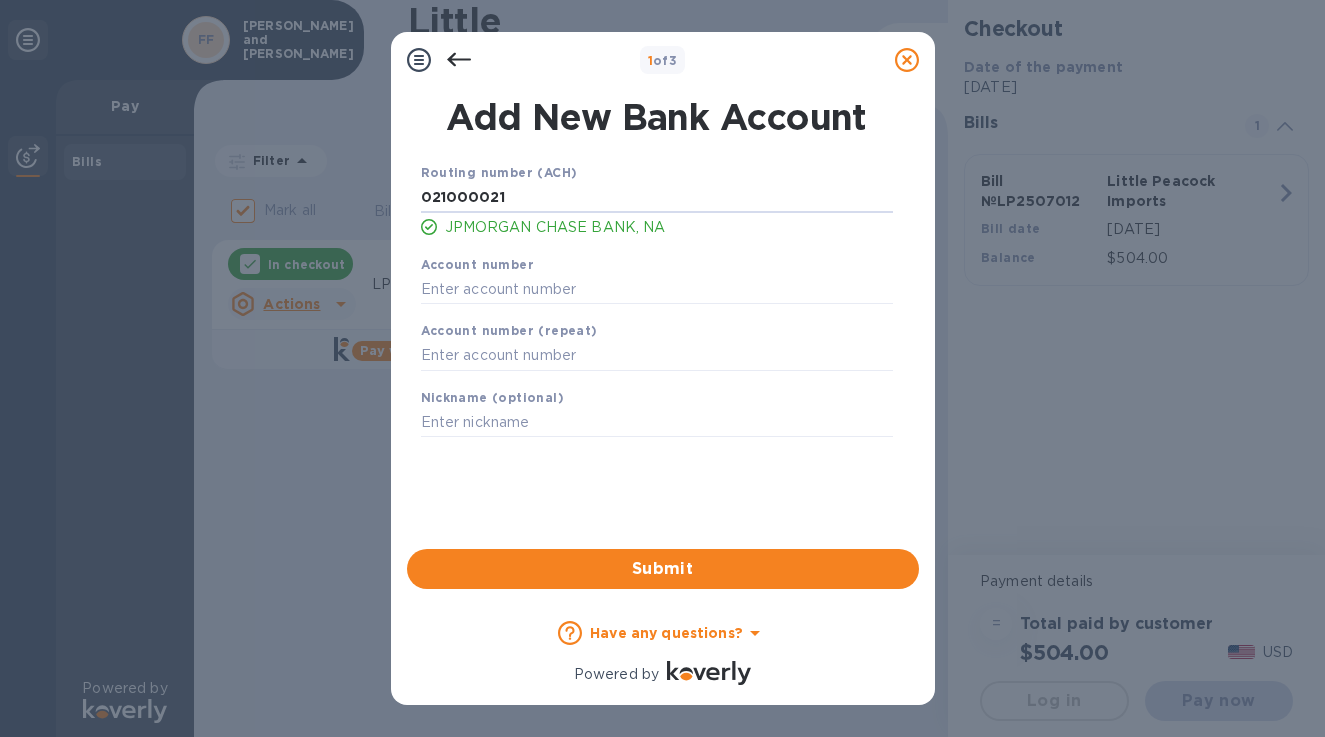 type on "021000021" 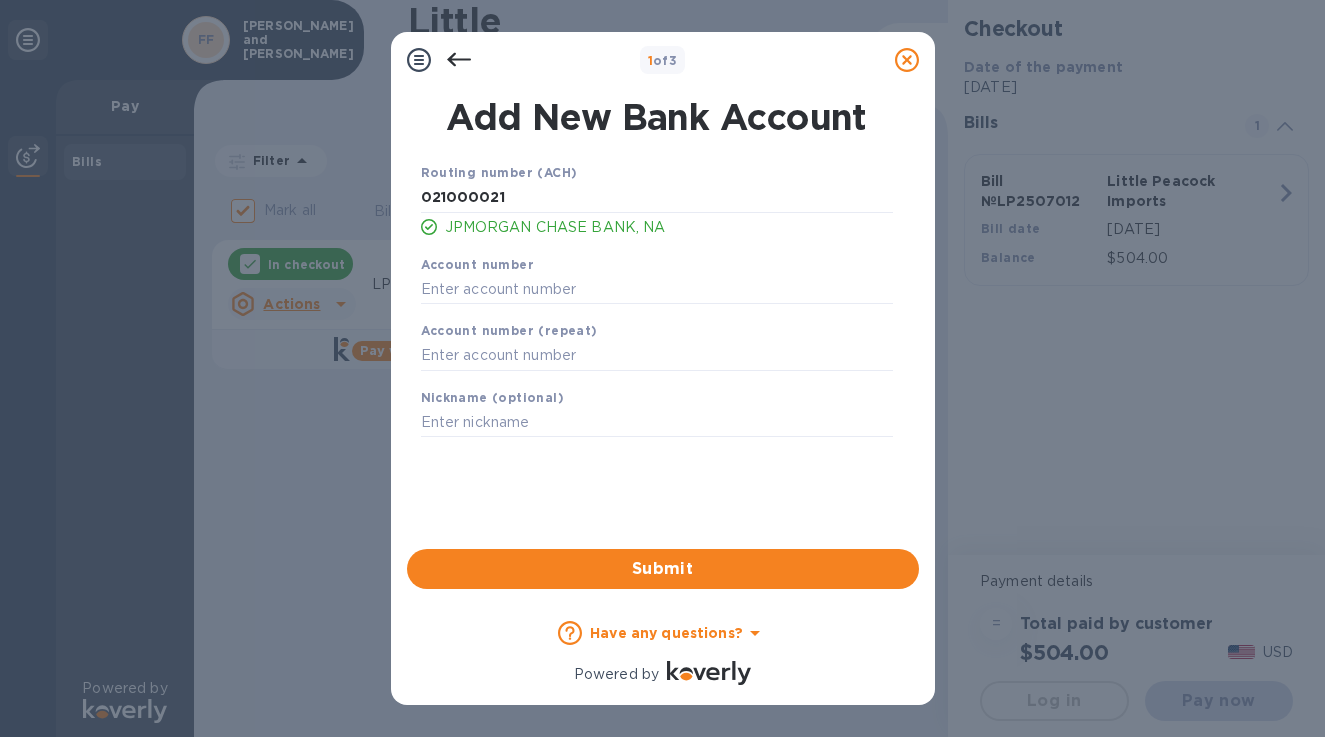 click on "Account number" at bounding box center (478, 264) 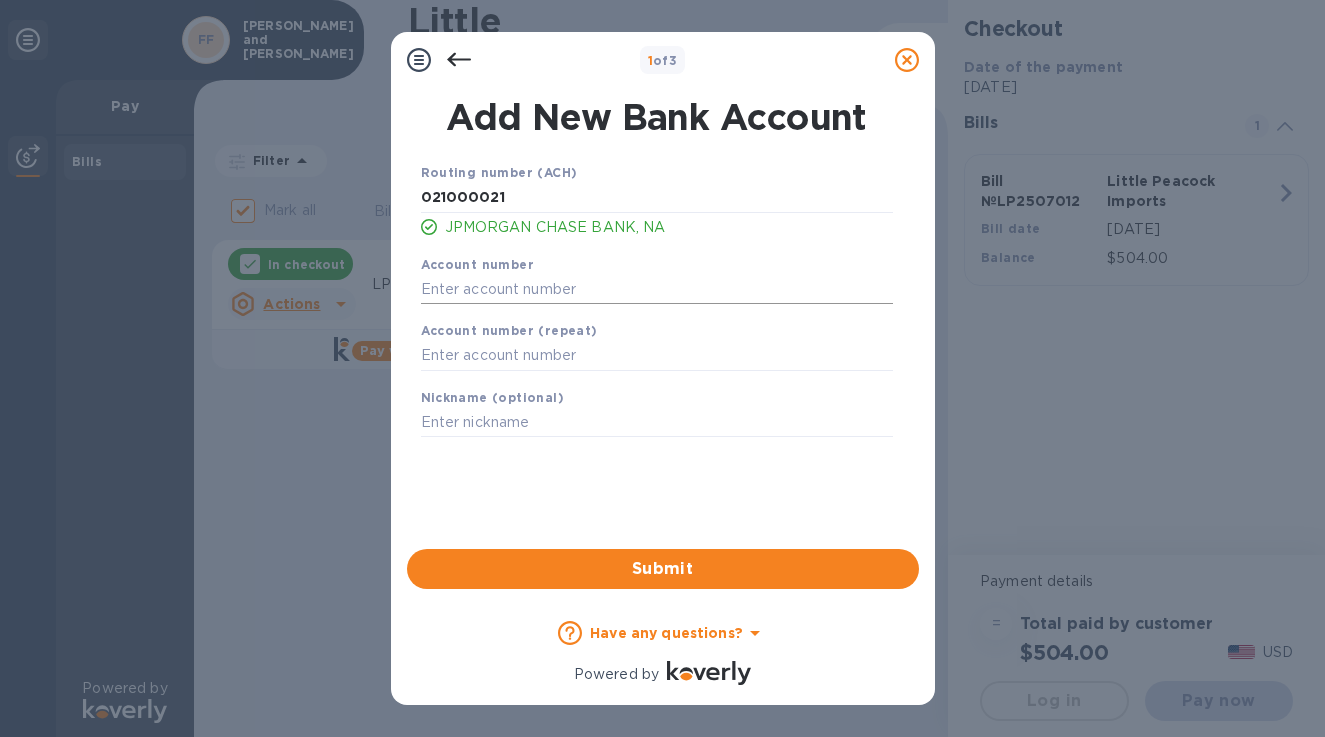 click at bounding box center (657, 289) 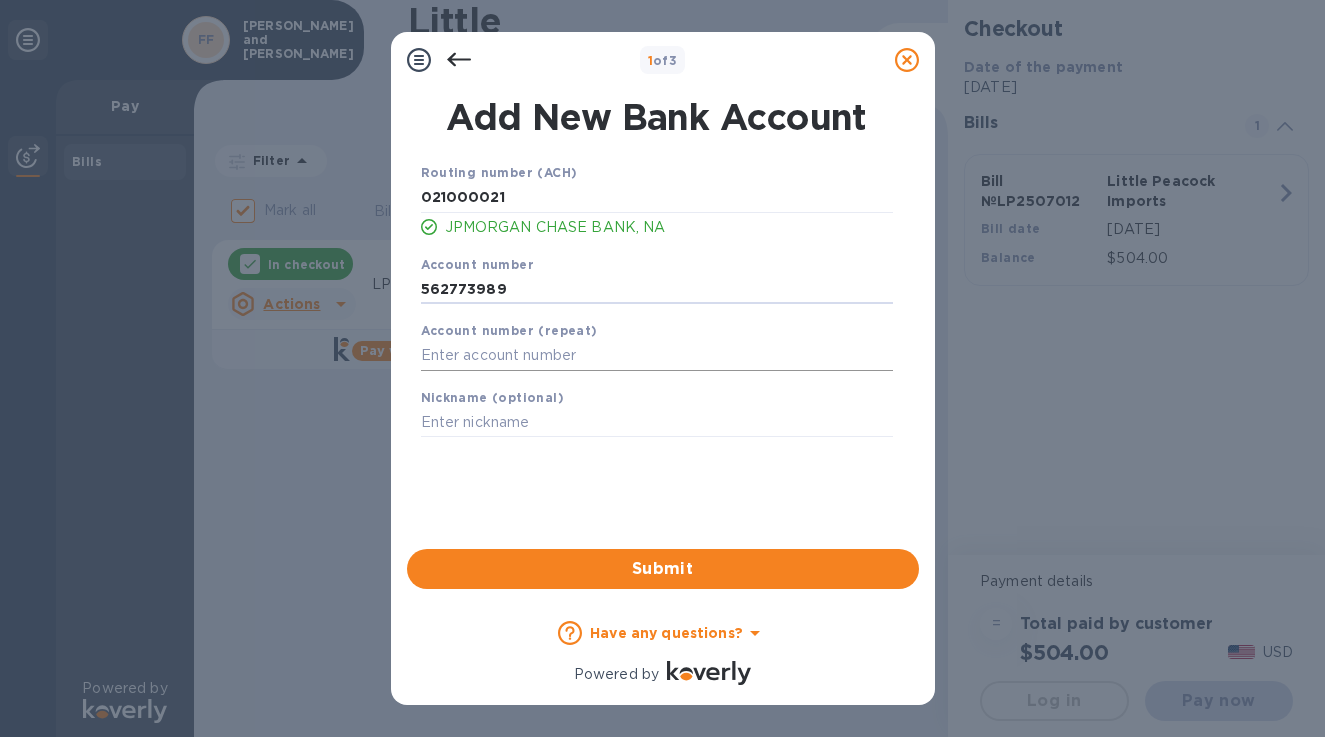 type on "562773989" 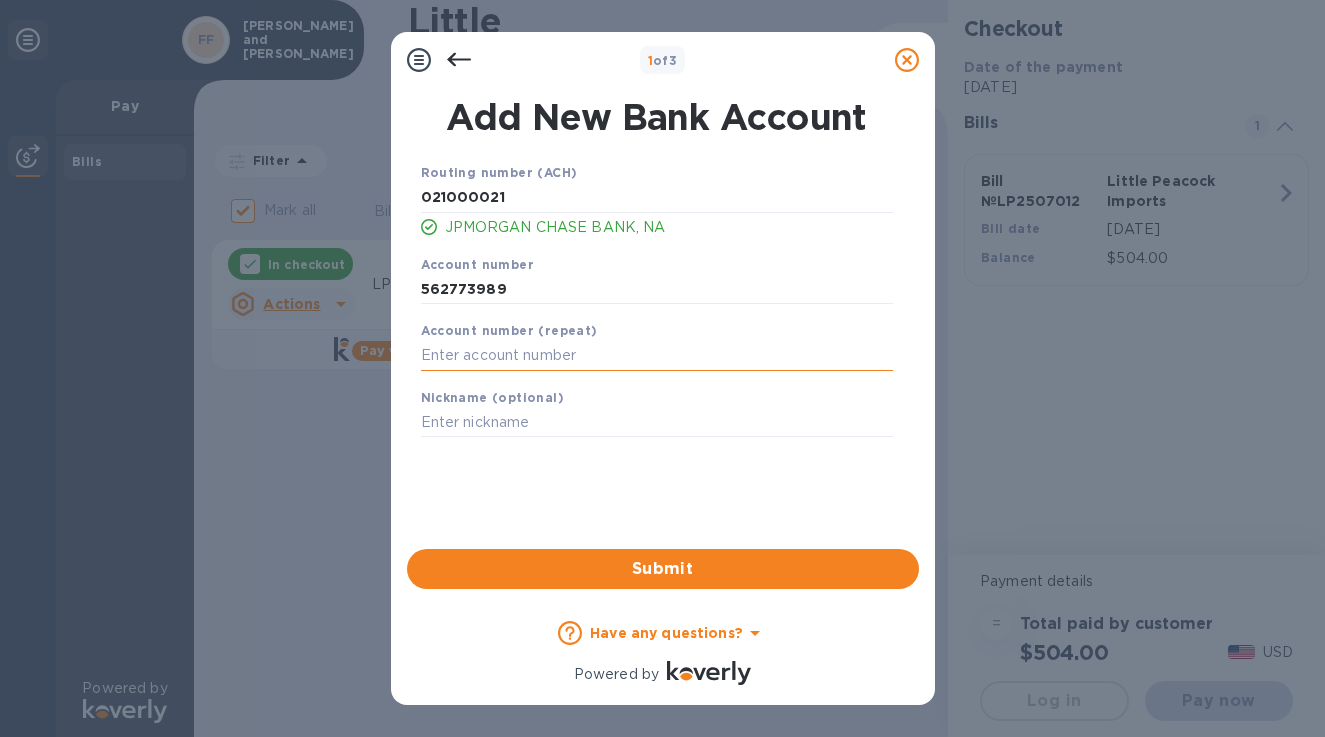 click at bounding box center (657, 356) 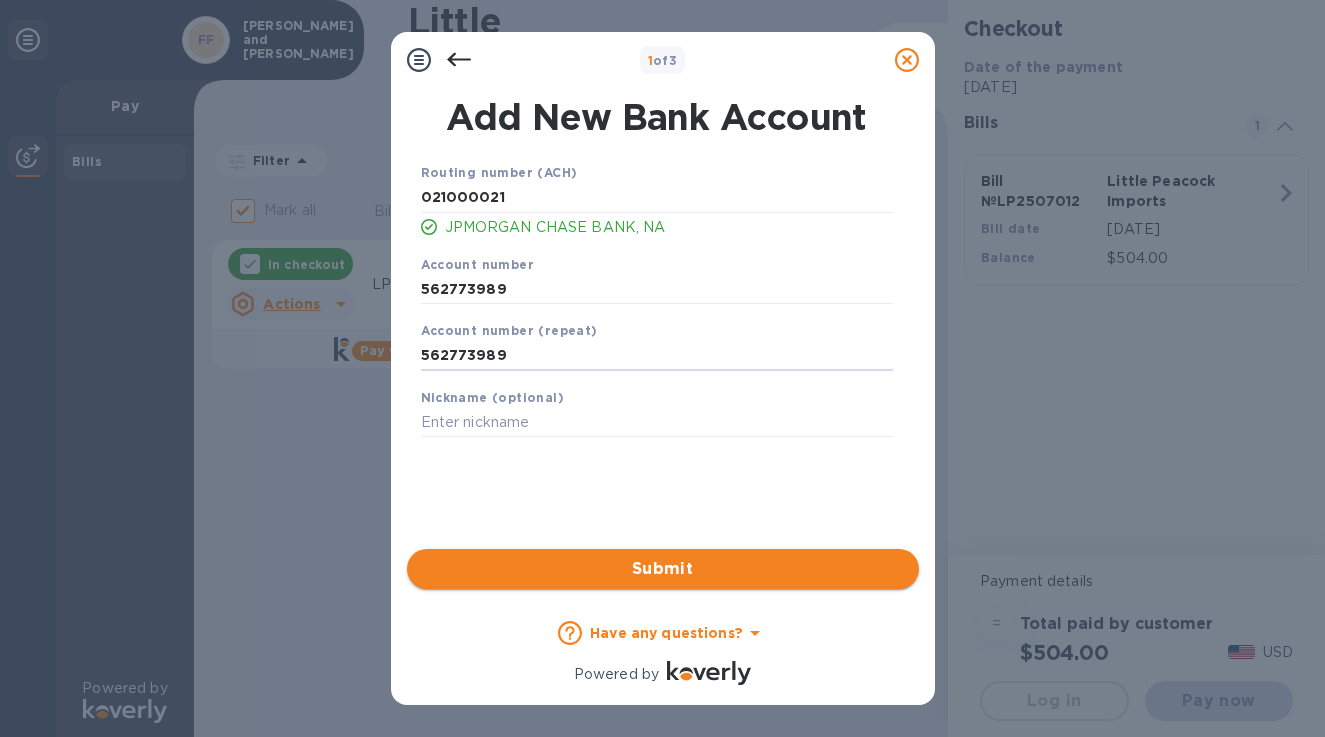 type on "562773989" 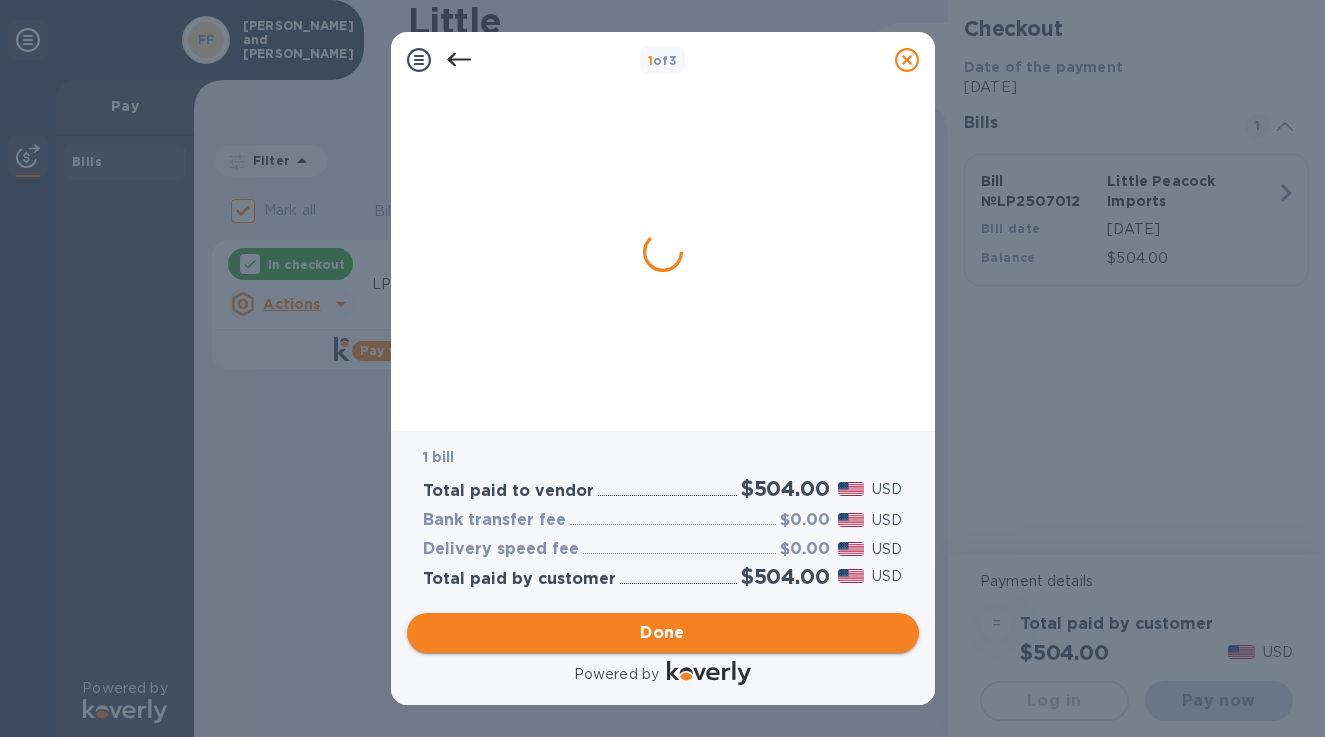 scroll, scrollTop: 0, scrollLeft: 0, axis: both 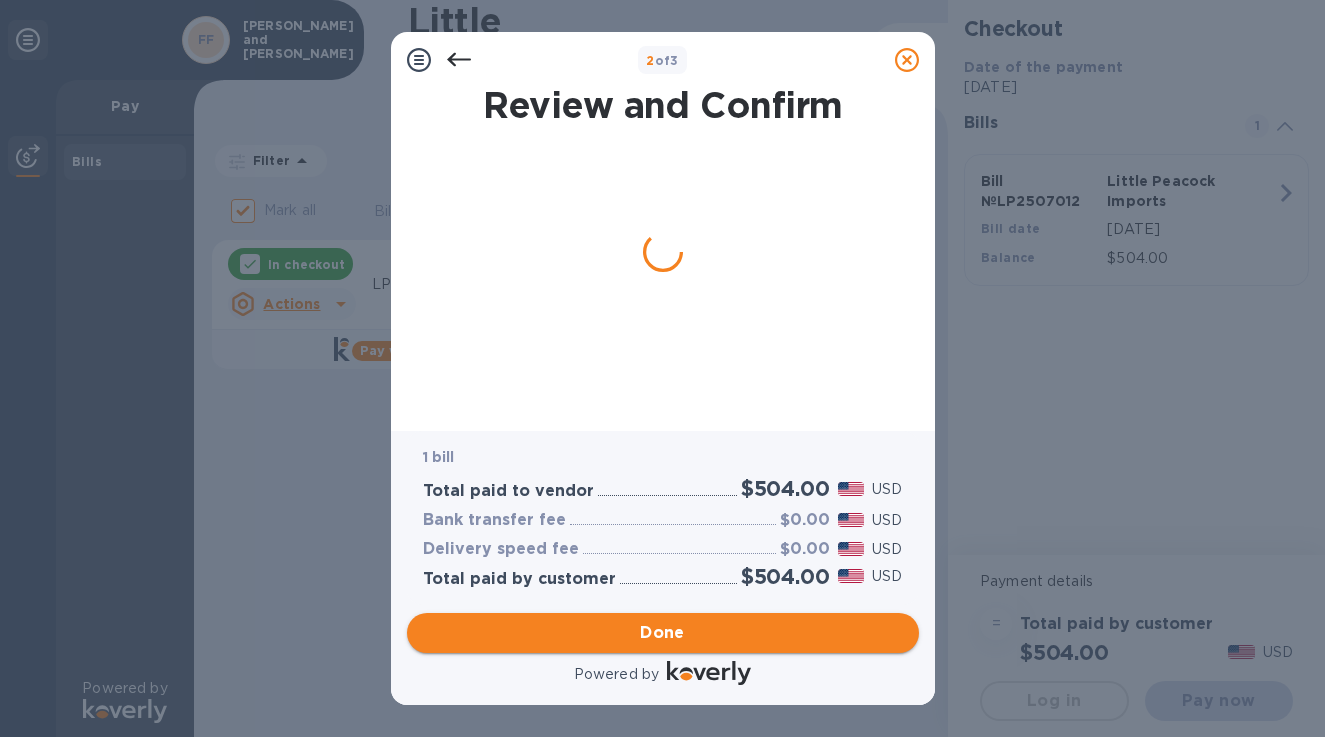 click on "Done" at bounding box center (663, 633) 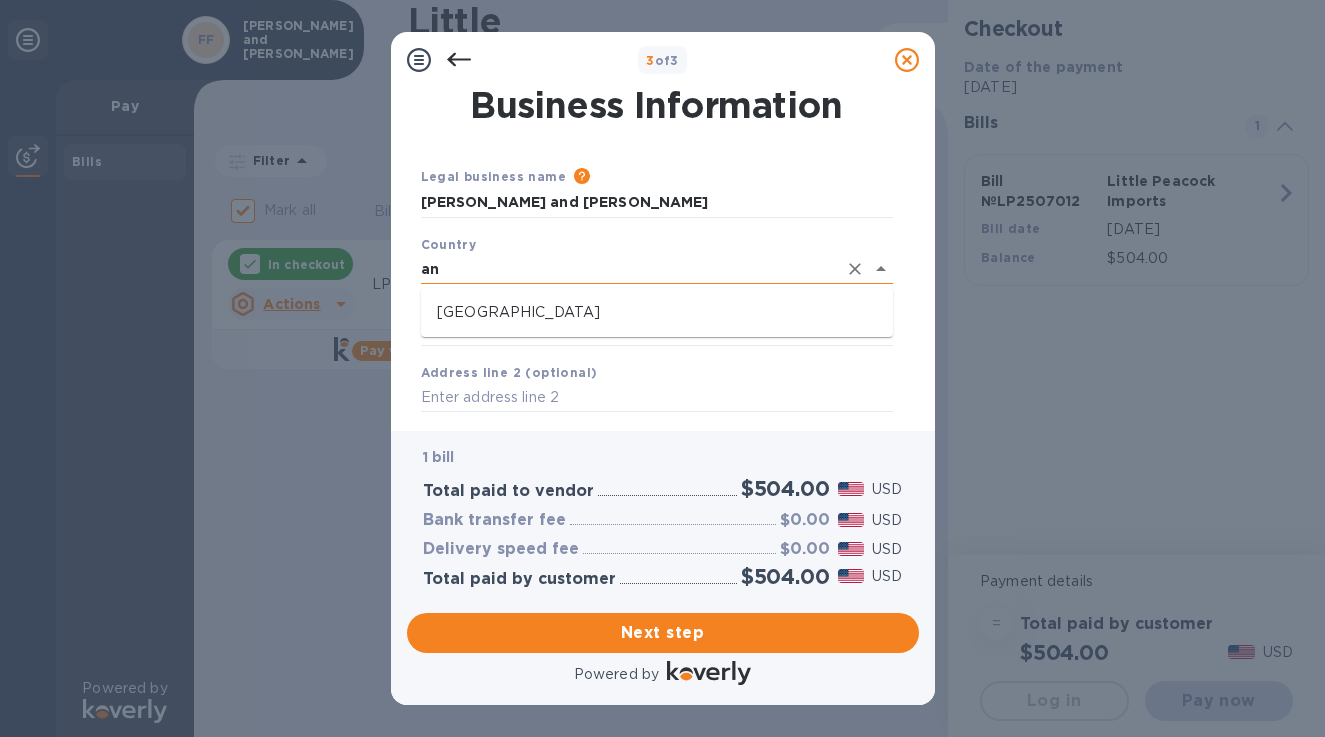 type on "a" 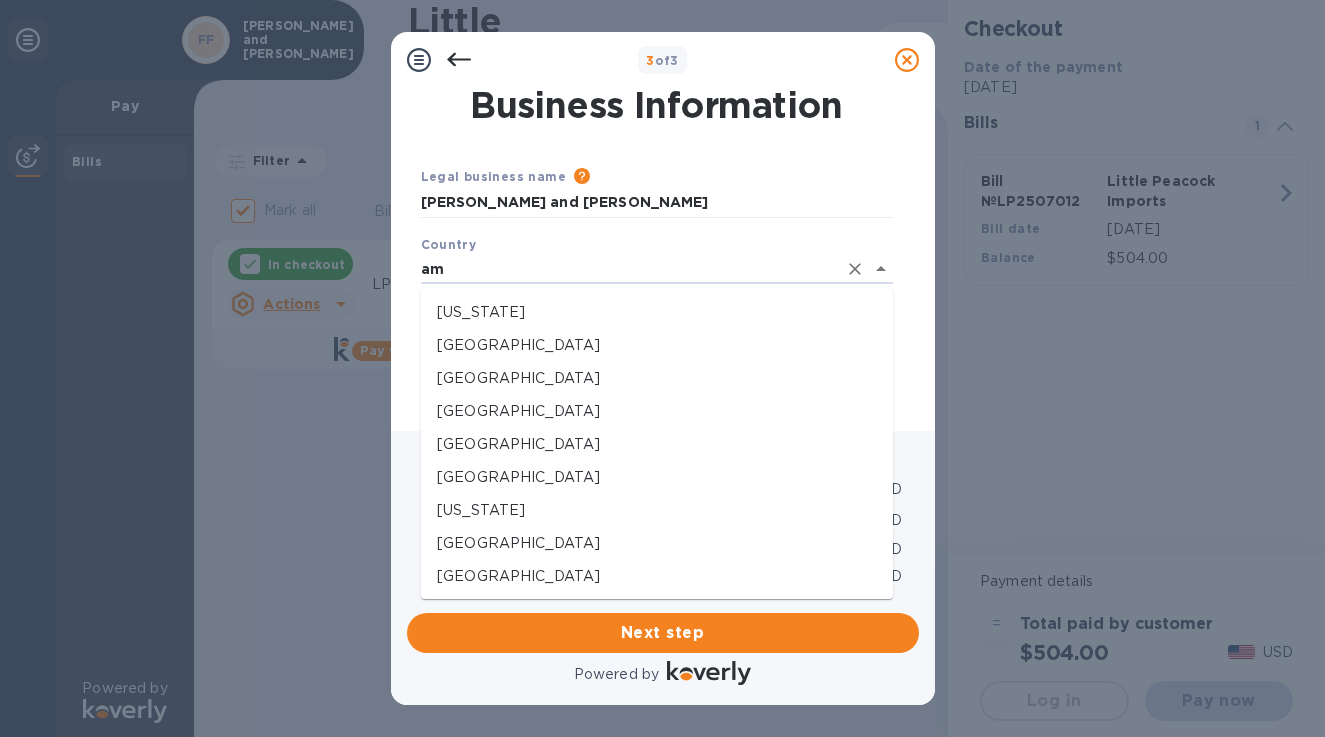 type on "a" 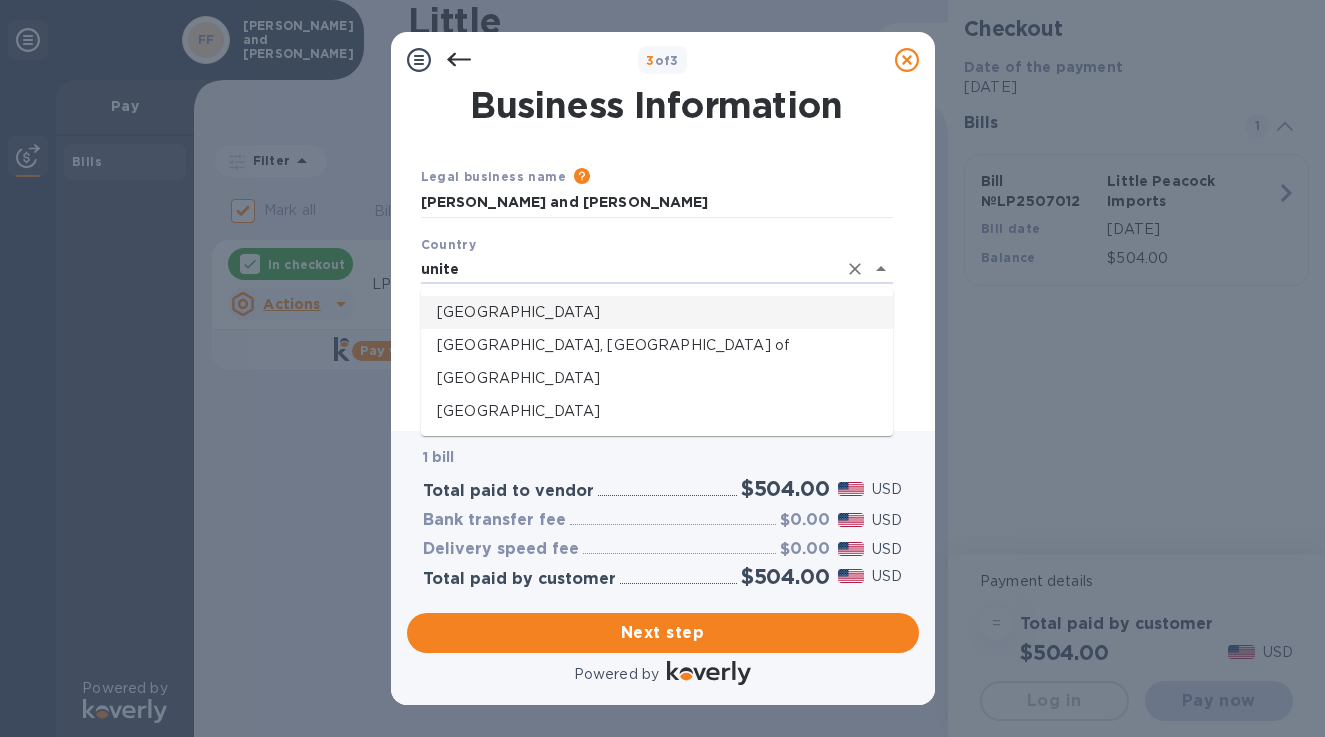 click on "[GEOGRAPHIC_DATA]" at bounding box center [657, 312] 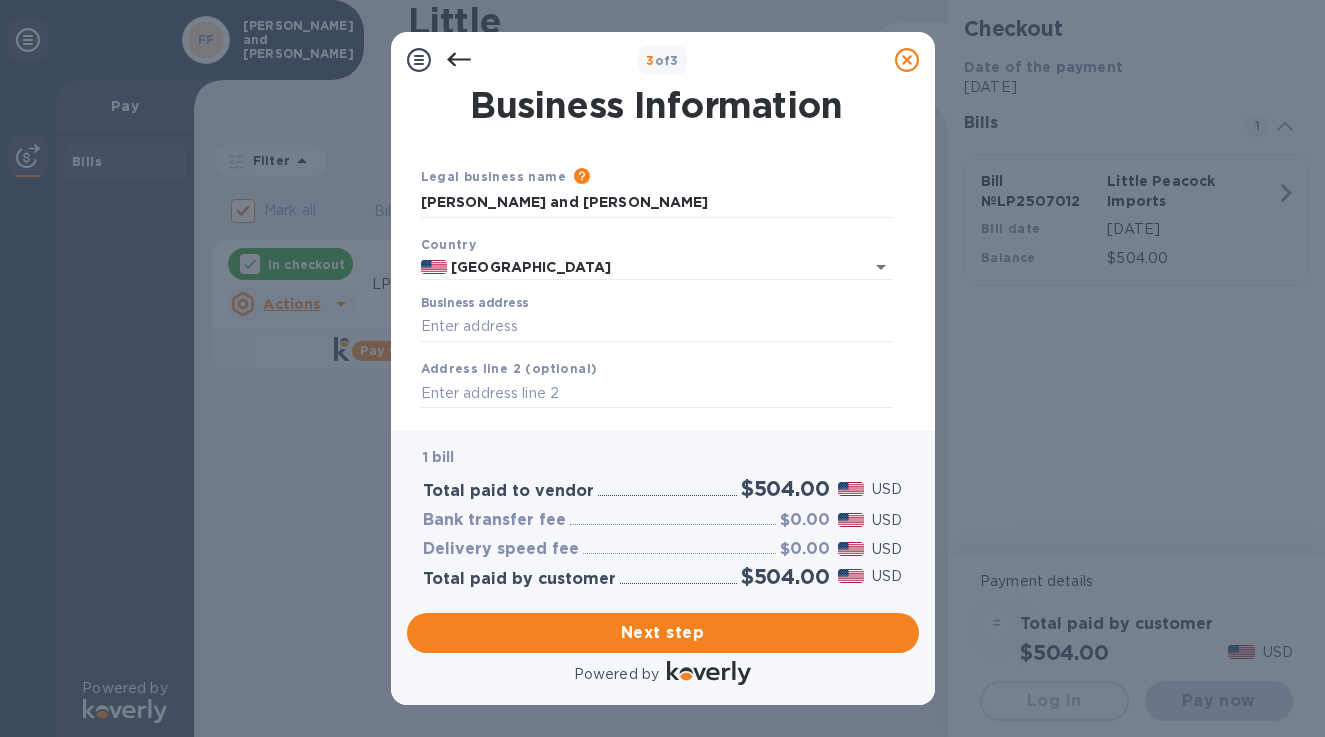 click on "Business address" at bounding box center [657, 319] 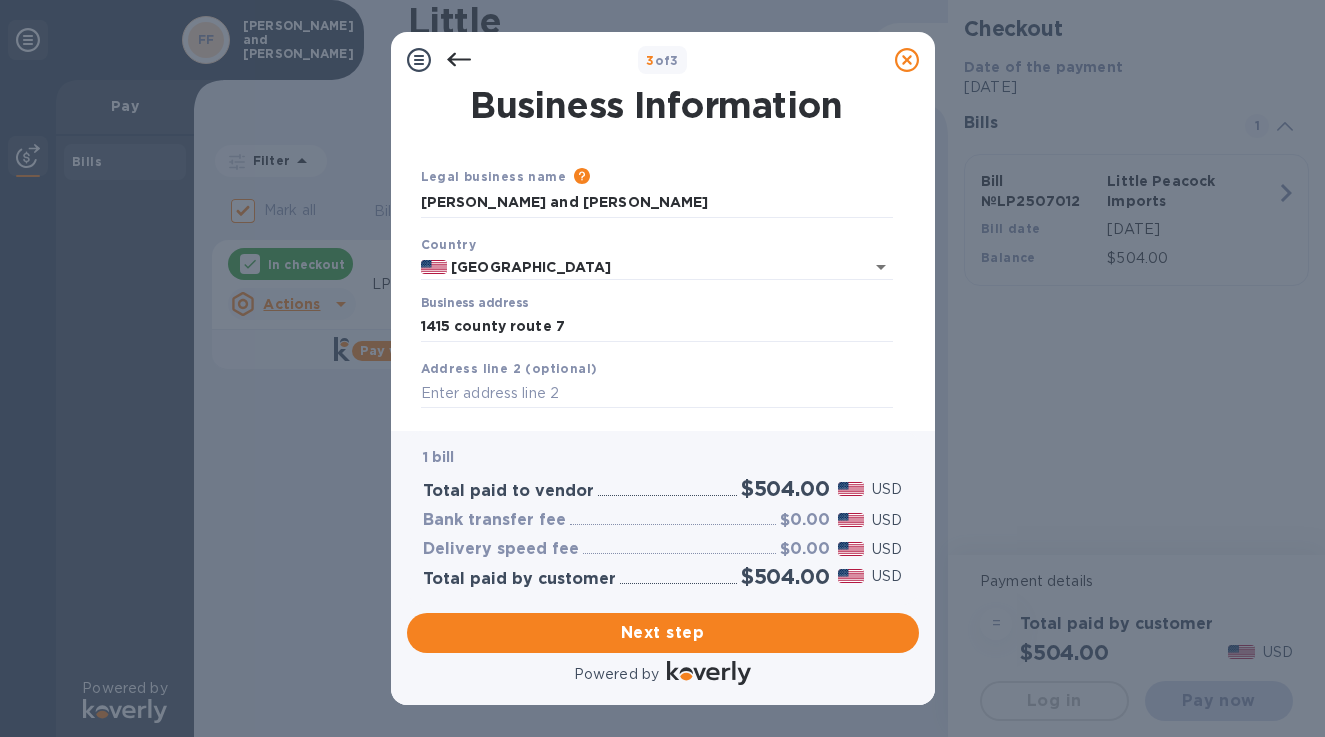 type on "[STREET_ADDRESS]" 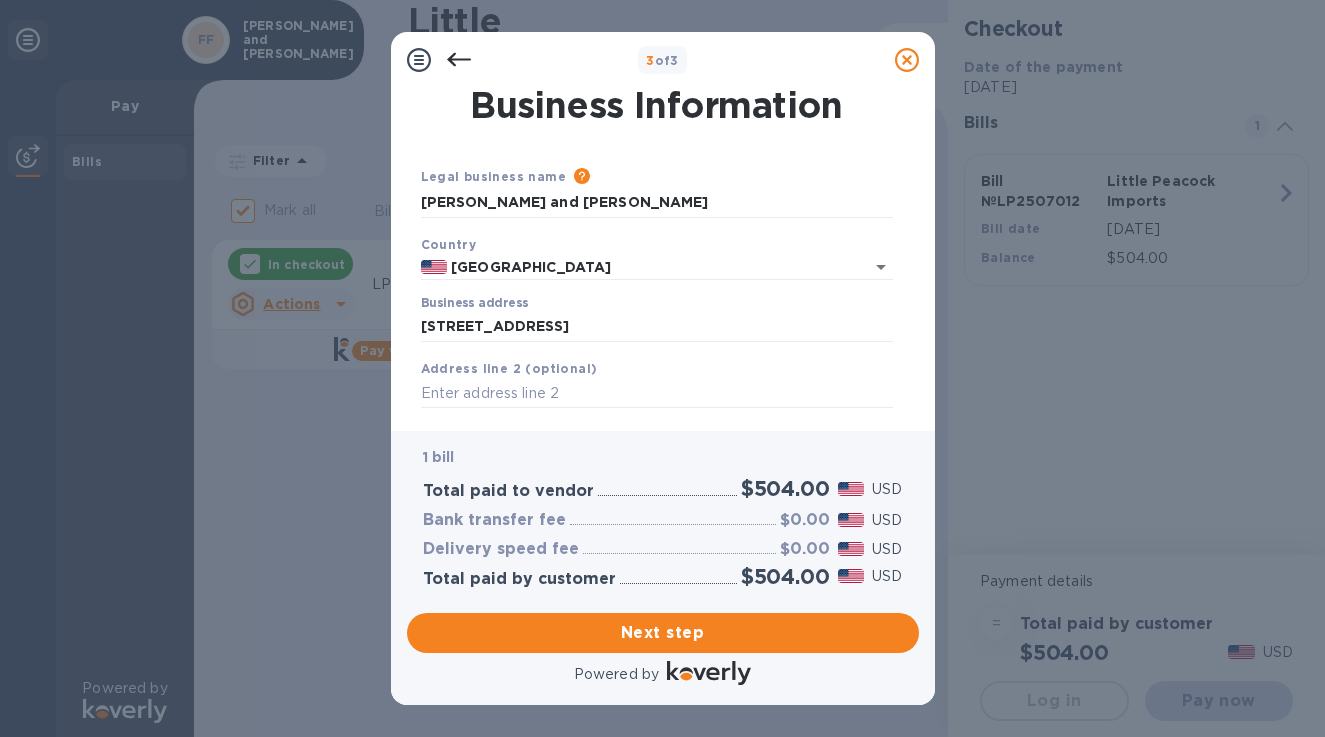 scroll, scrollTop: 0, scrollLeft: 0, axis: both 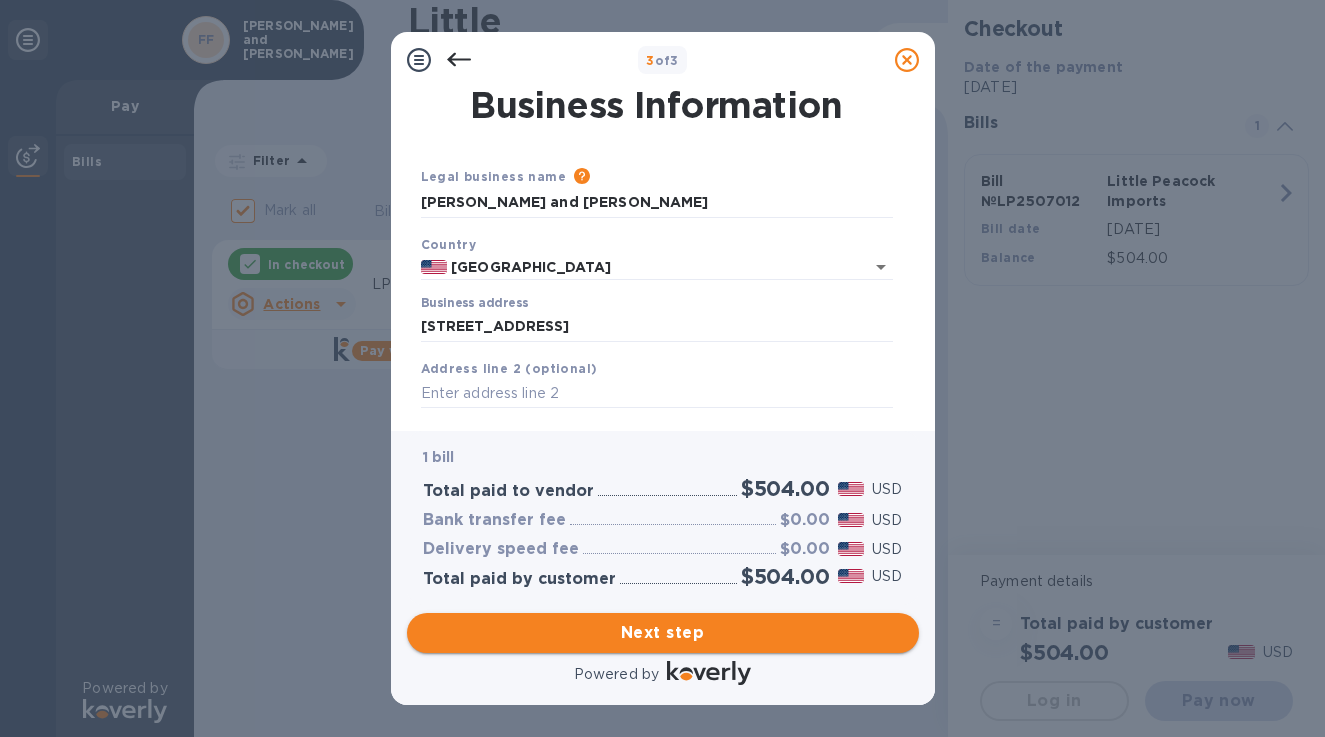 click on "Next step" at bounding box center (663, 633) 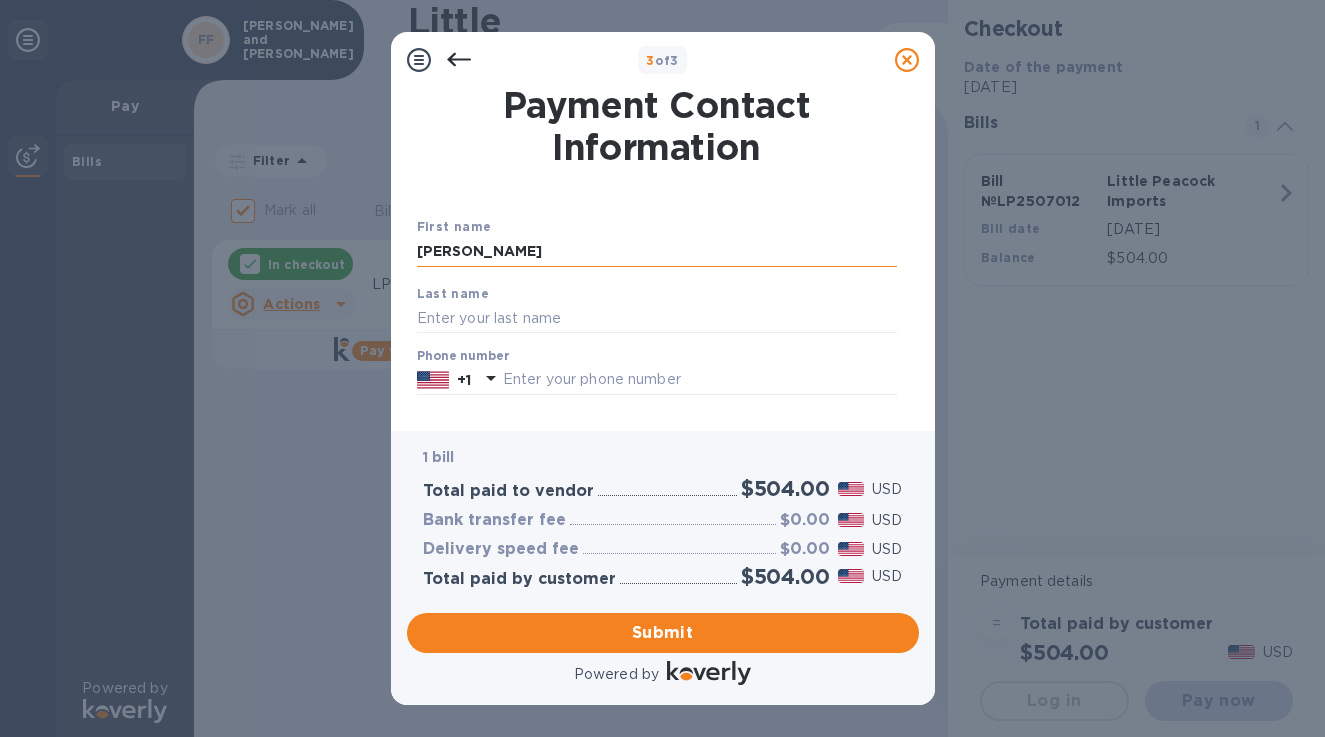 type on "[PERSON_NAME]" 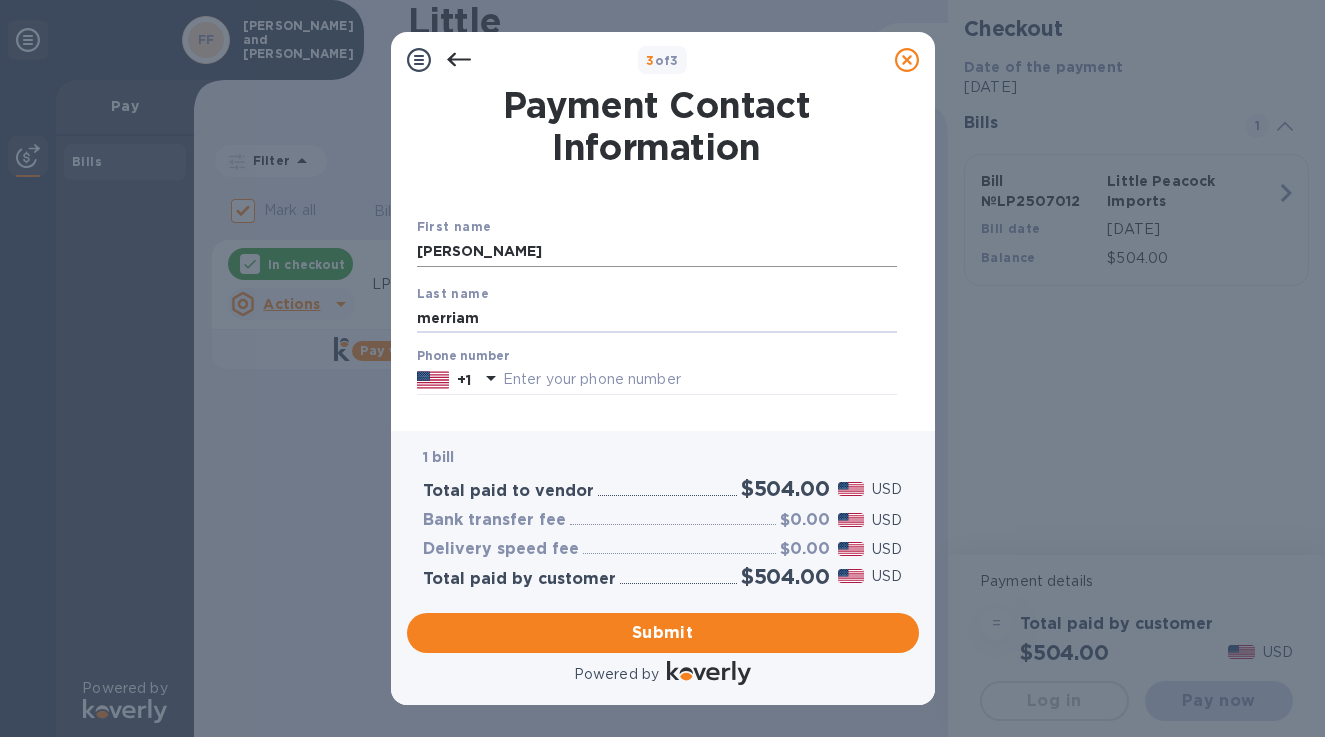 type on "merriam" 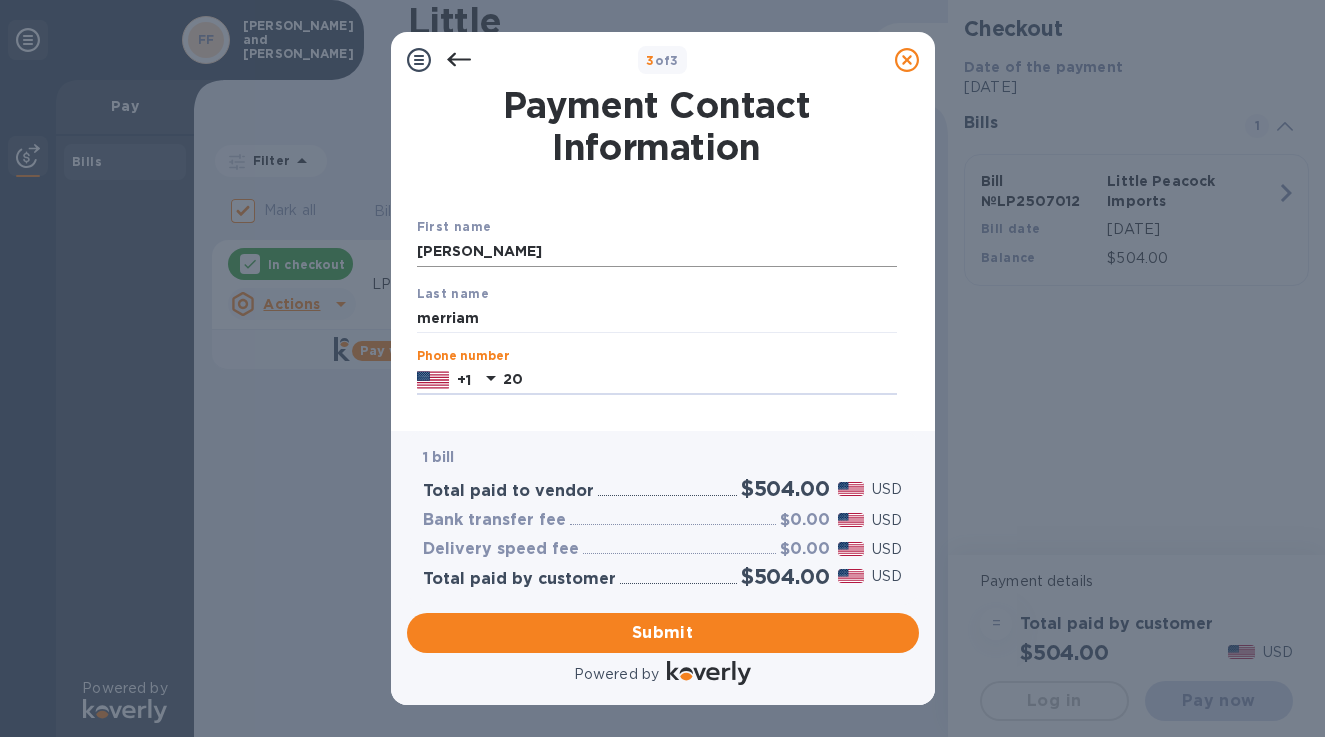 type on "2039524051" 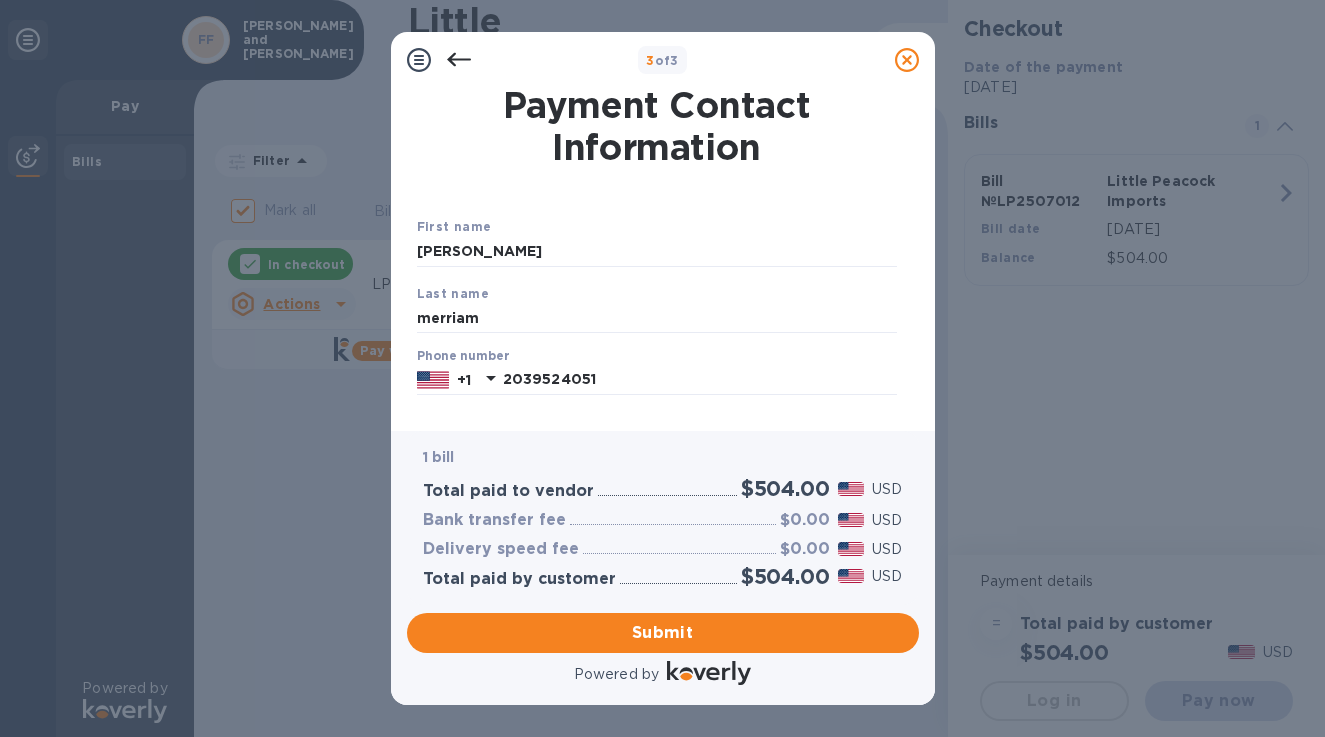 scroll, scrollTop: 245, scrollLeft: 0, axis: vertical 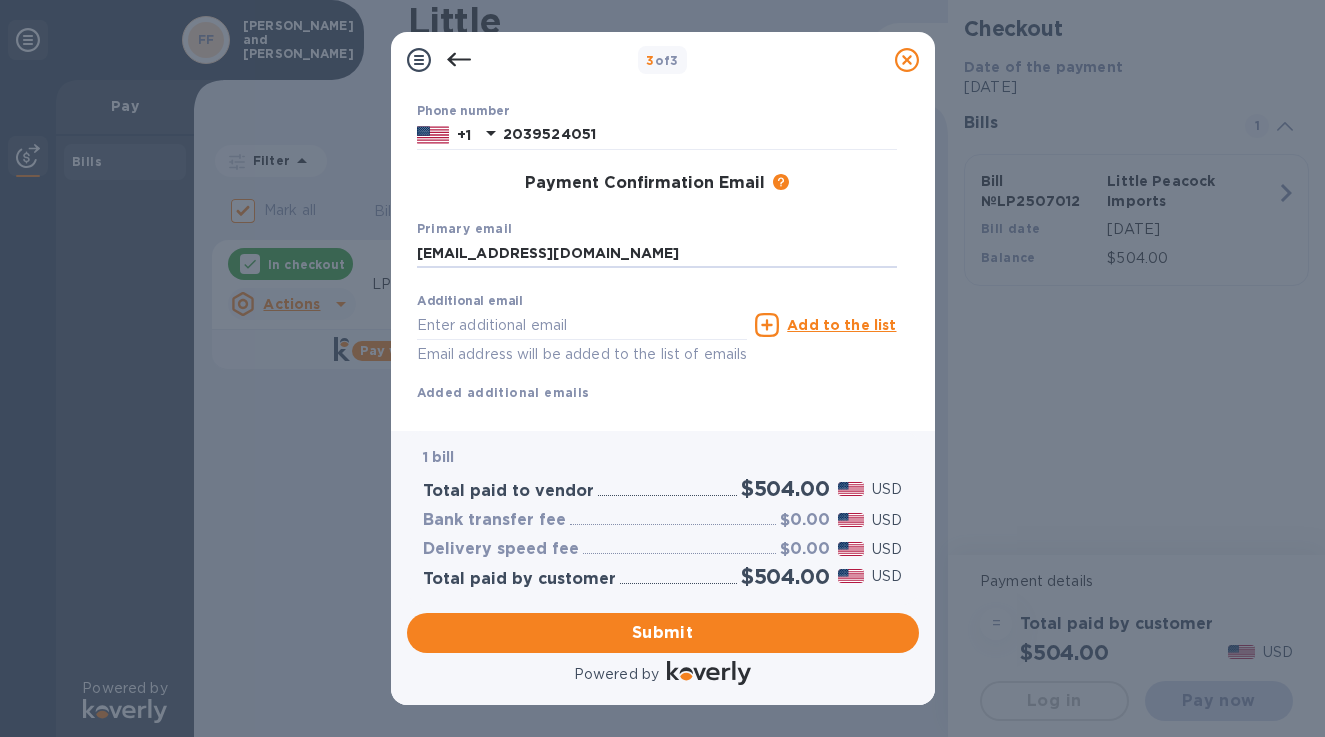 type on "[EMAIL_ADDRESS][DOMAIN_NAME]" 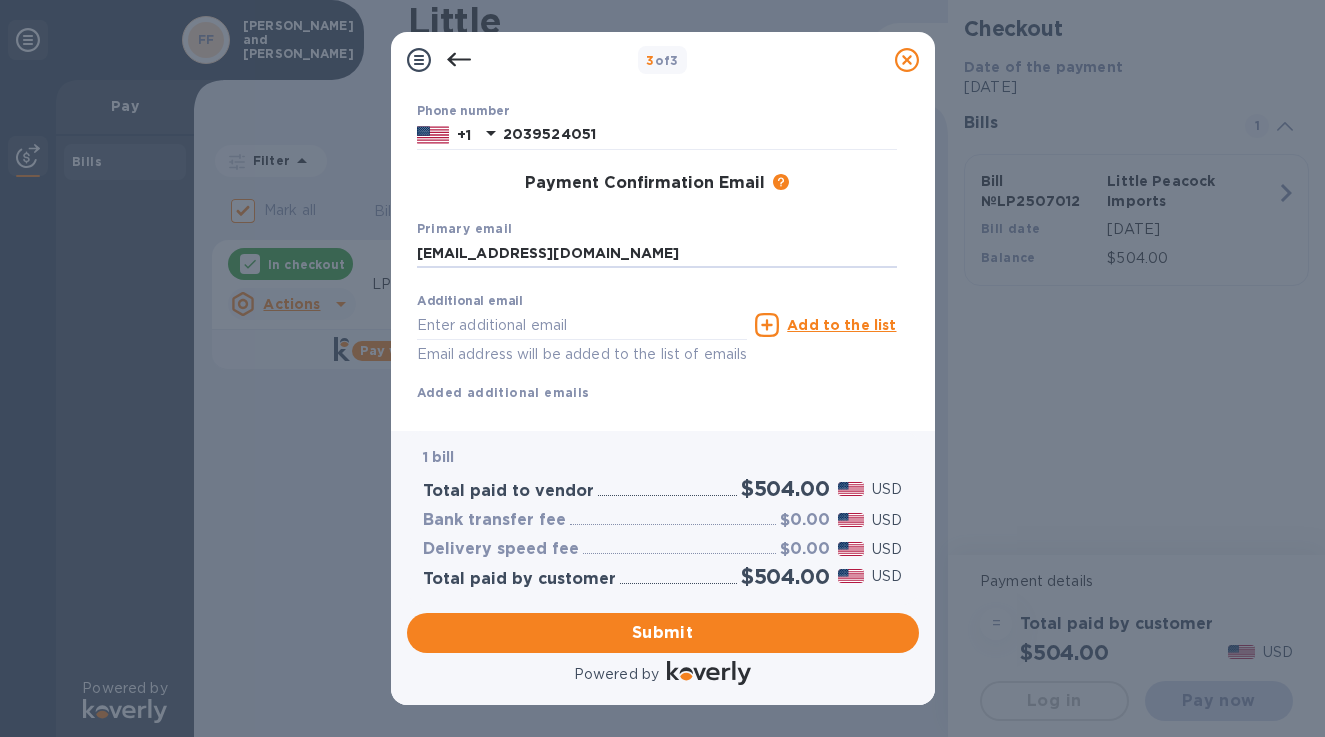 click on "Submit" at bounding box center [0, 0] 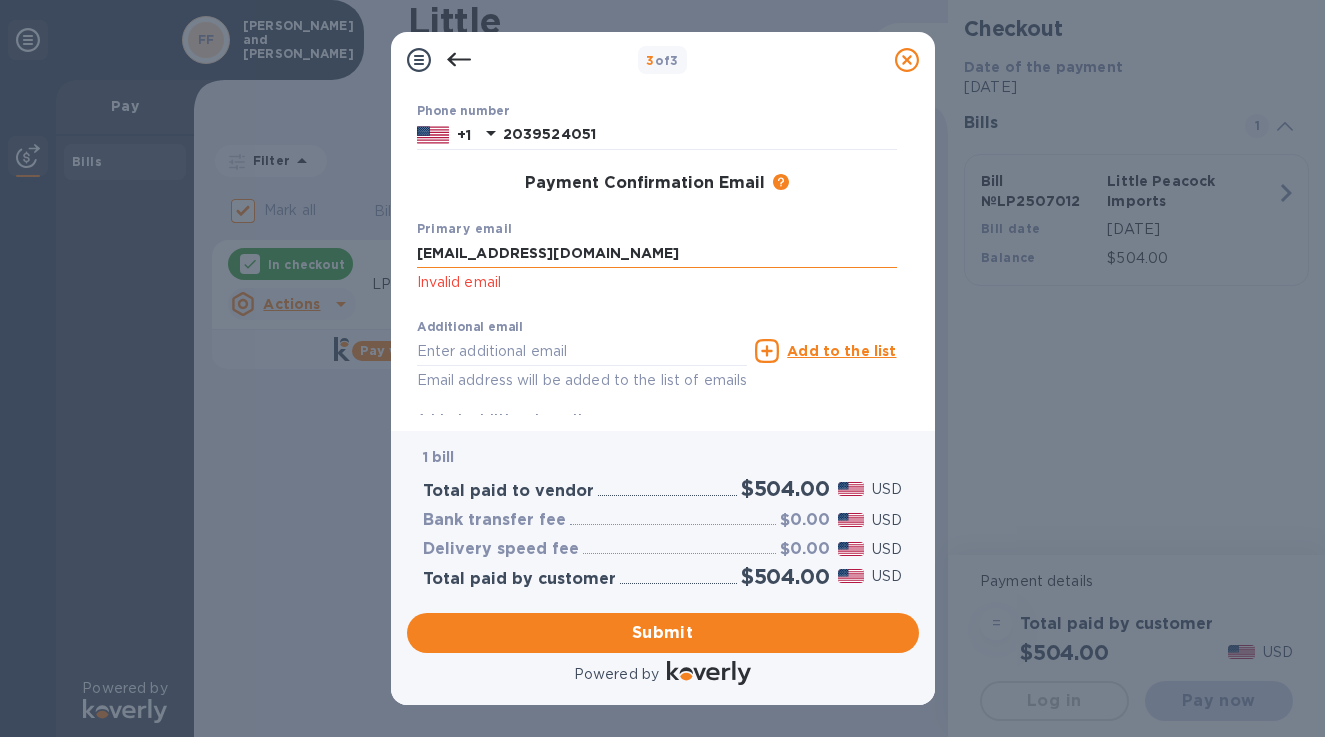 click on "[EMAIL_ADDRESS][DOMAIN_NAME]" at bounding box center [657, 254] 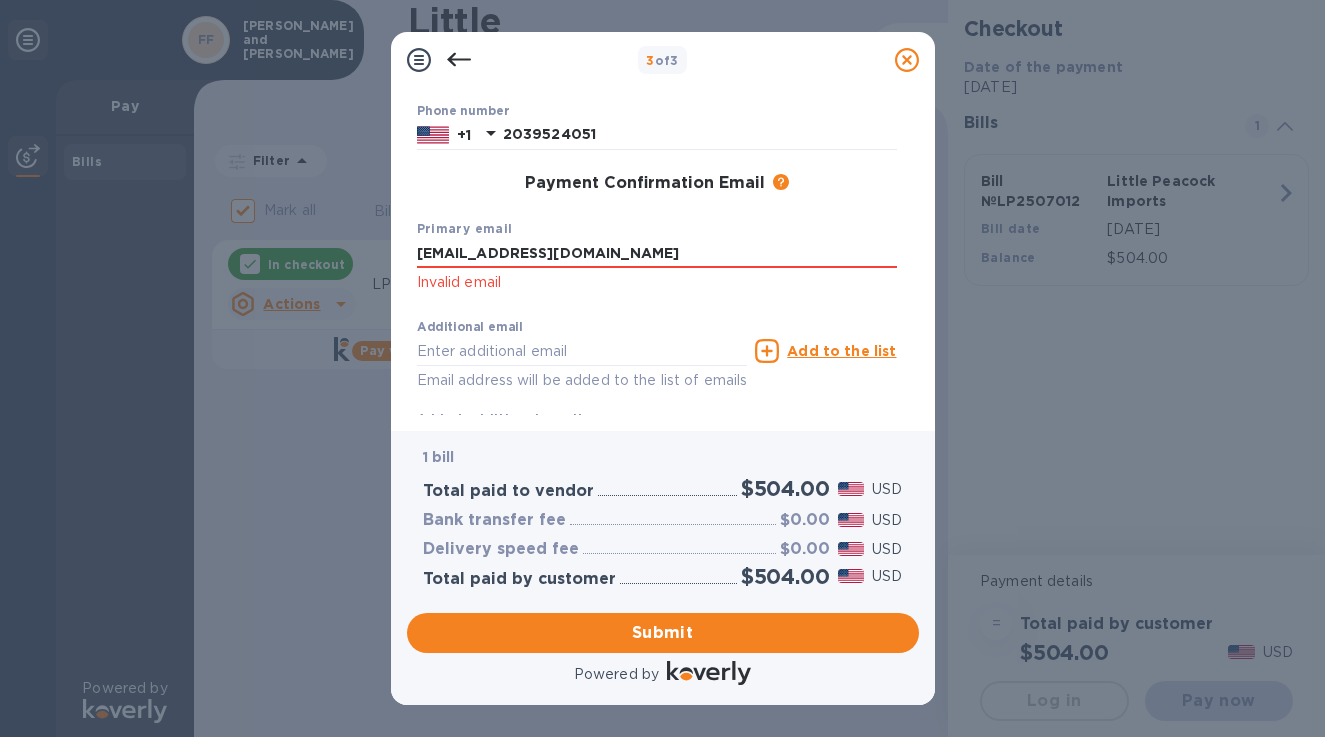 click on "Invalid email" 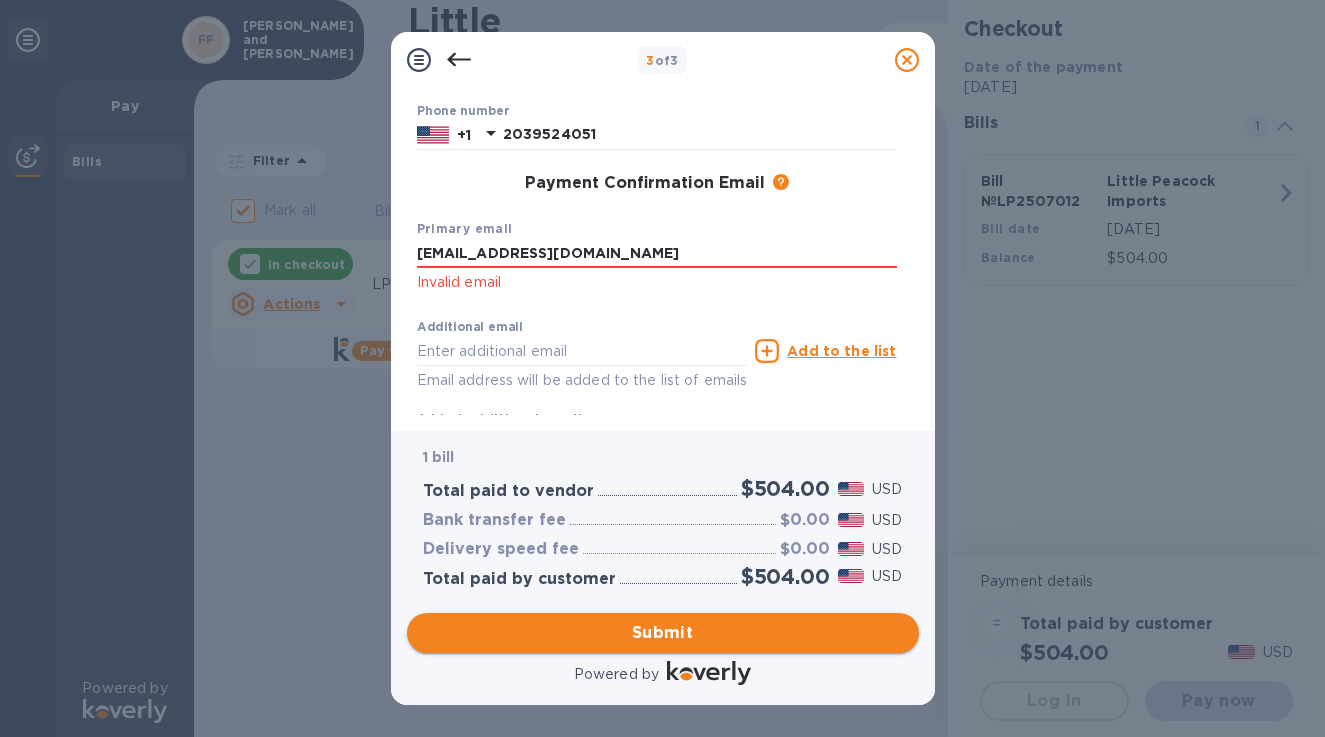 click on "Submit" at bounding box center [663, 633] 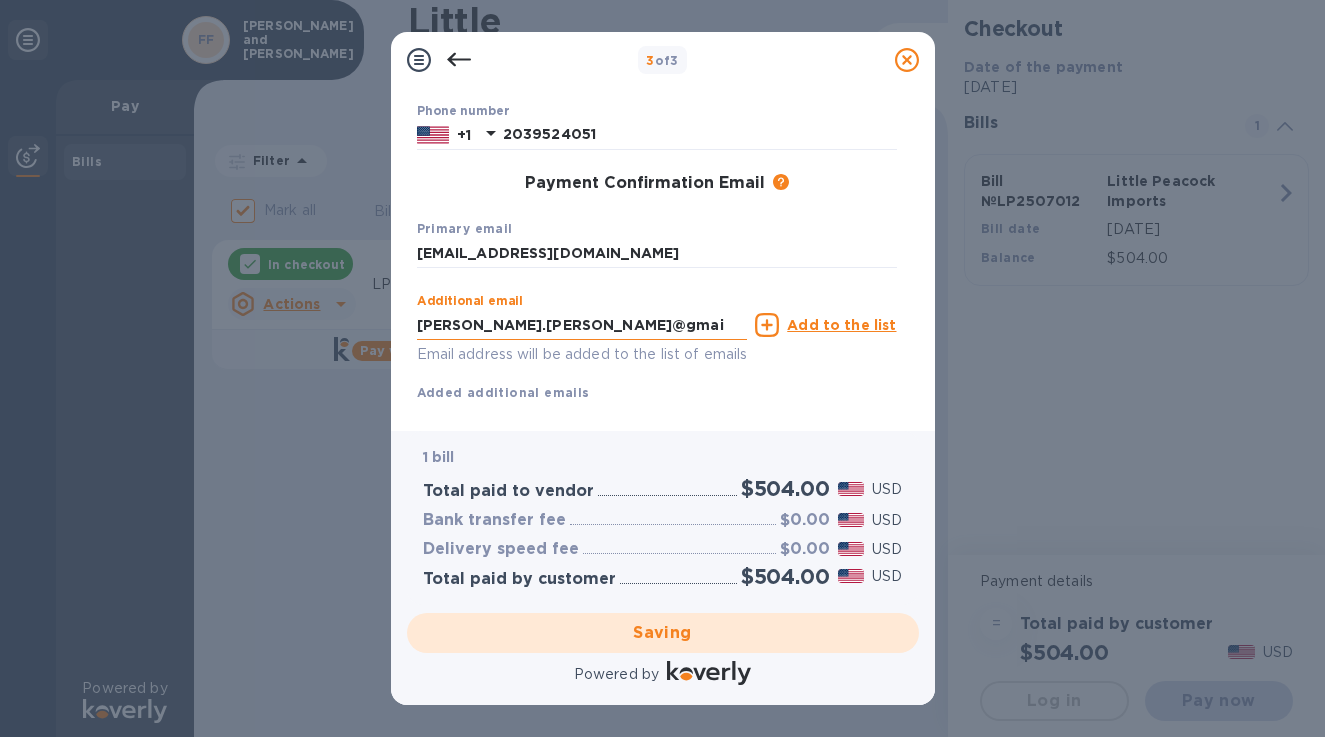 type on "[PERSON_NAME].[PERSON_NAME]@gmai." 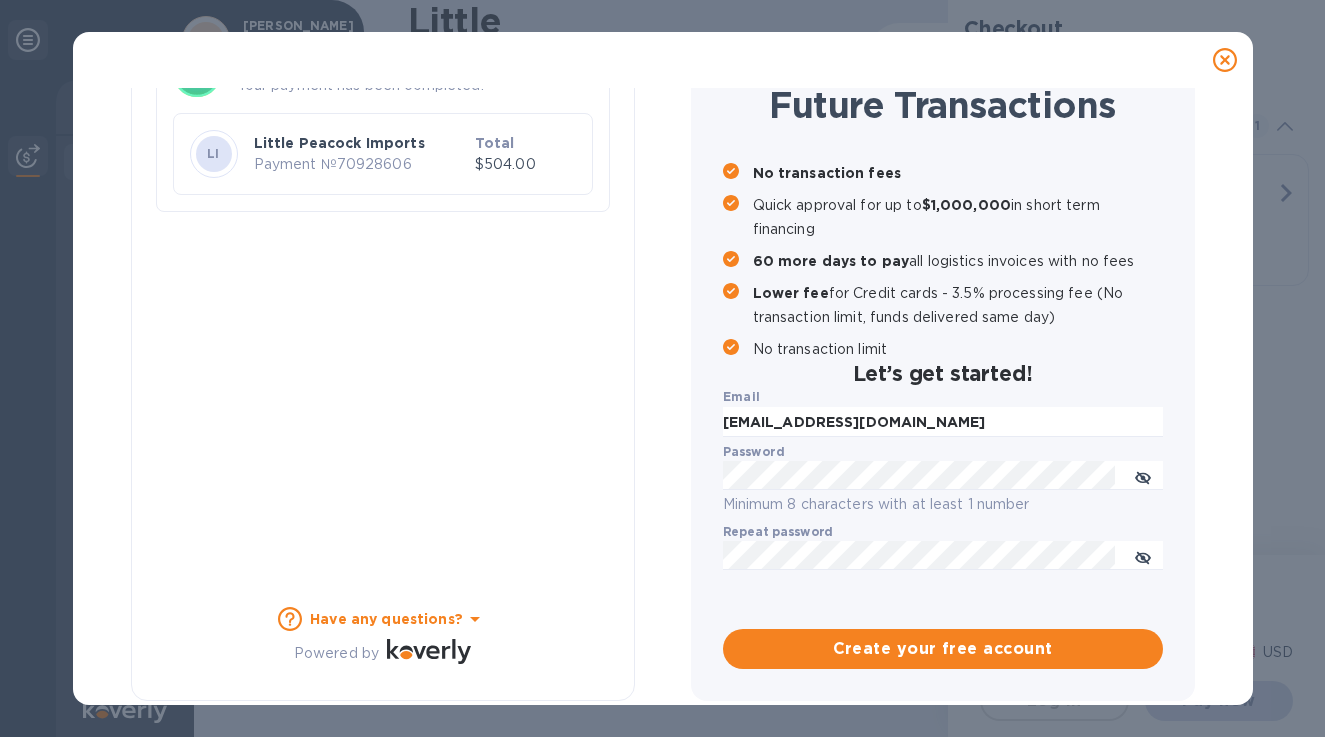checkbox on "false" 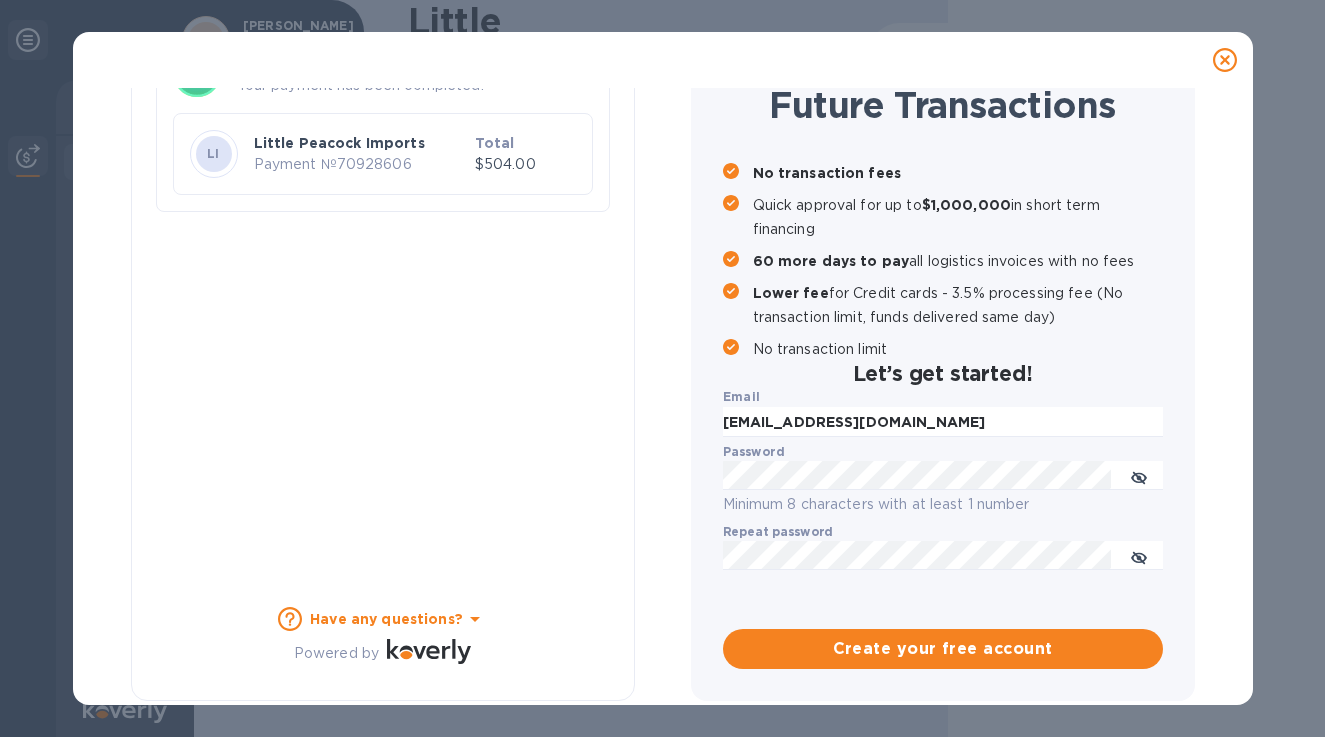 scroll, scrollTop: 182, scrollLeft: 0, axis: vertical 